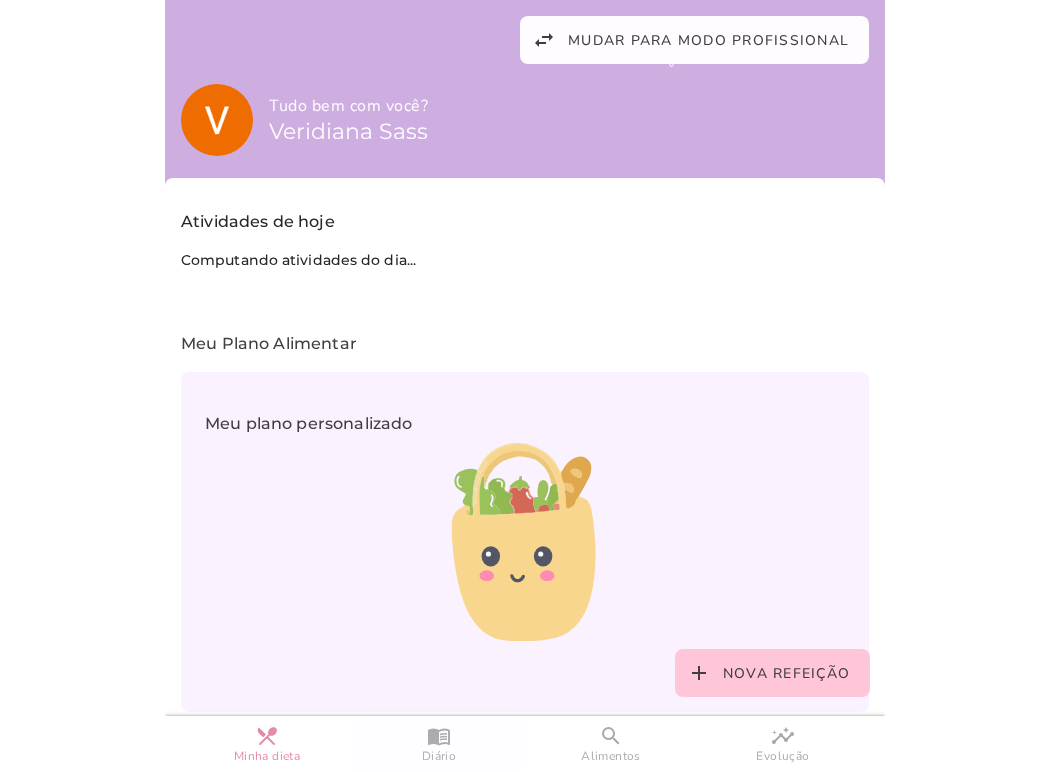 scroll, scrollTop: 0, scrollLeft: 0, axis: both 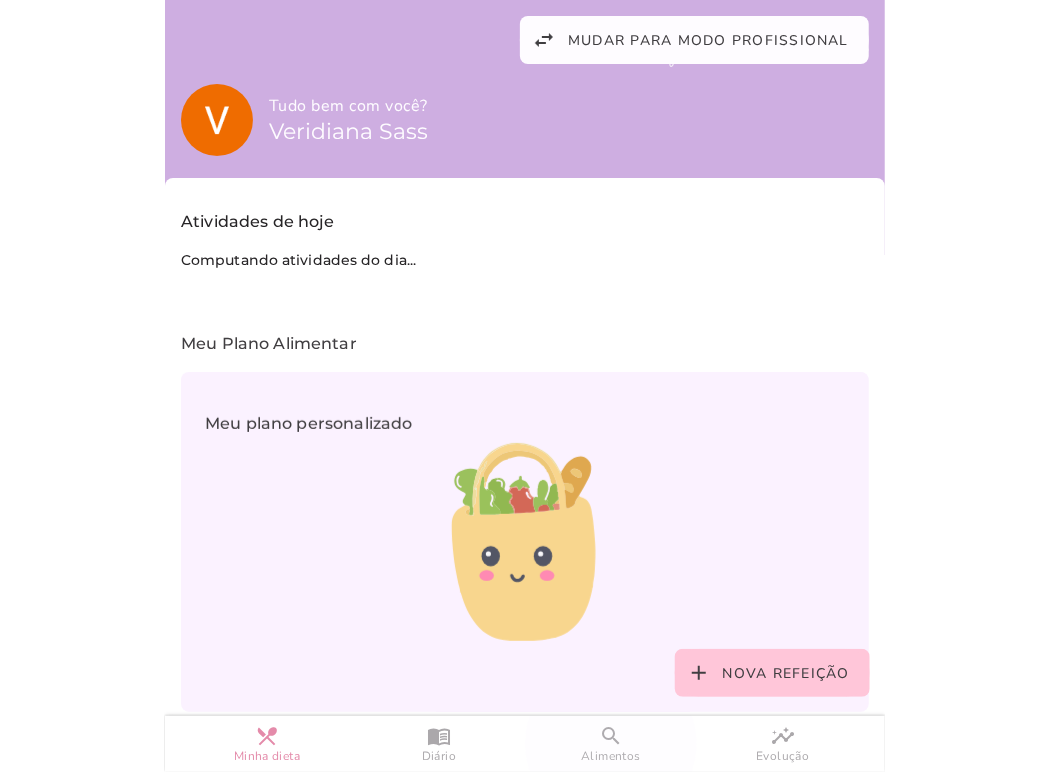 click on "search" at bounding box center (0, 0) 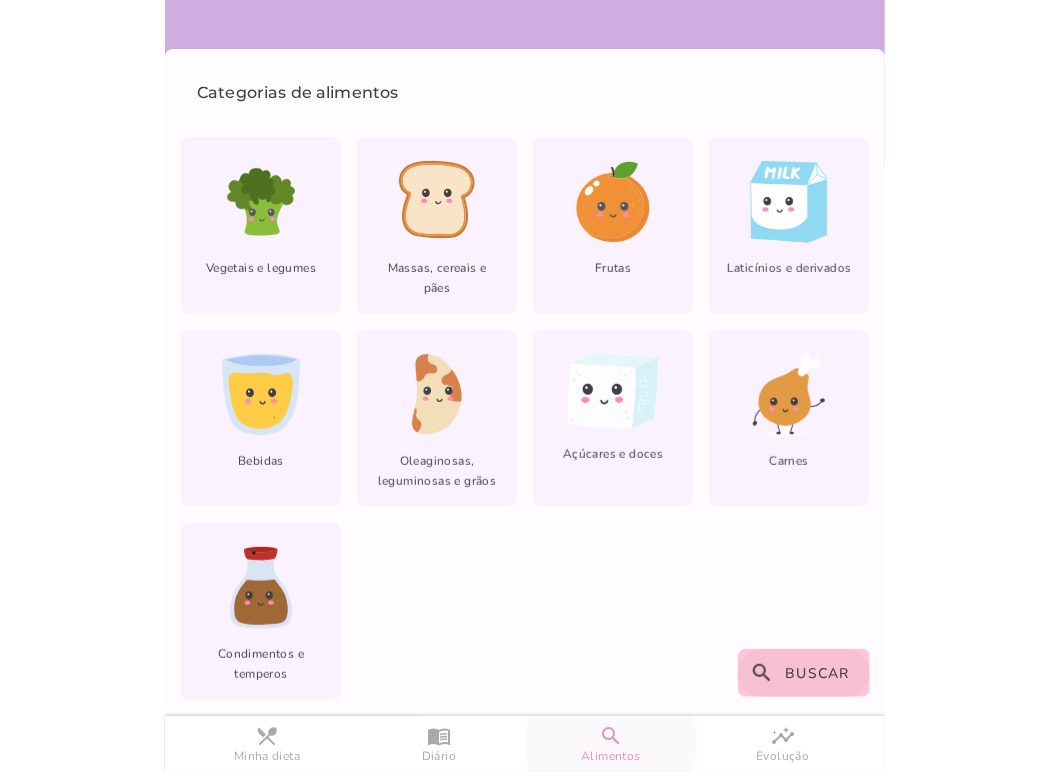 click on "Buscar" at bounding box center [818, 673] 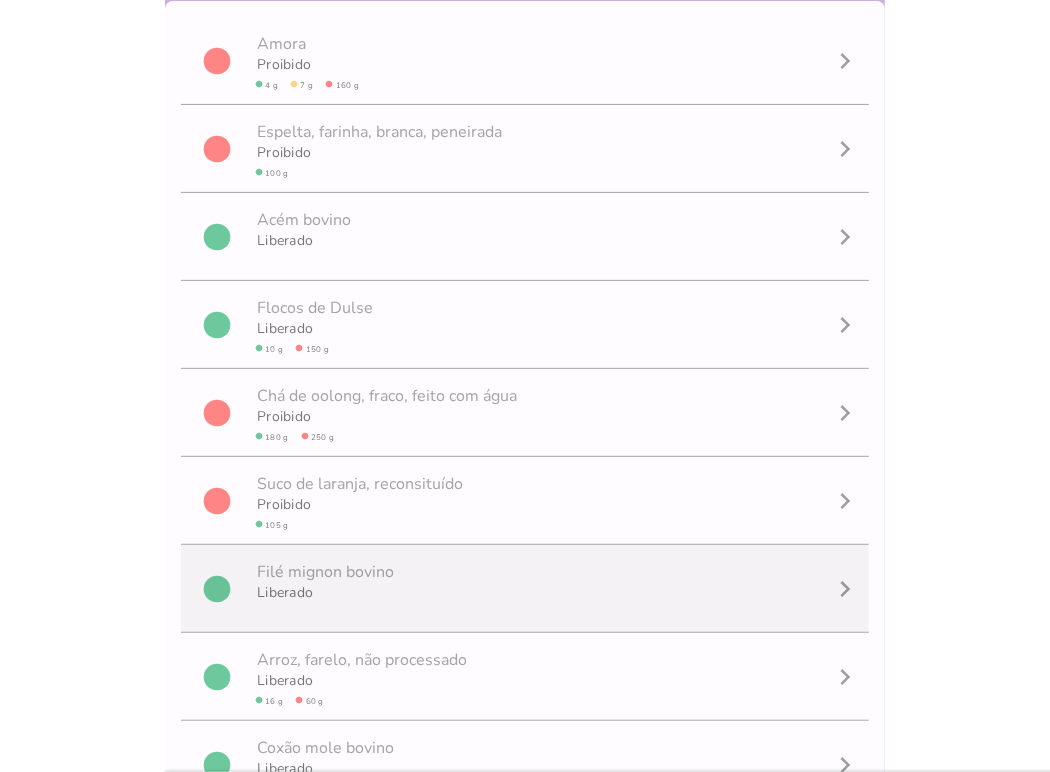 scroll, scrollTop: 31, scrollLeft: 0, axis: vertical 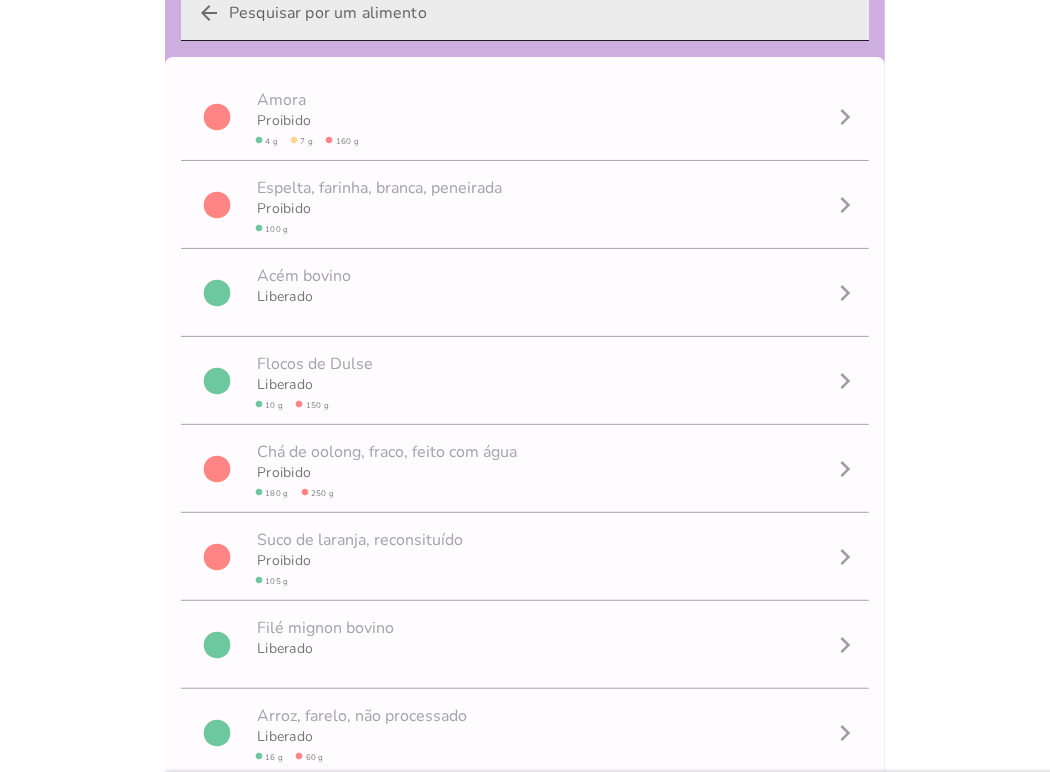 click on "arrow_back" at bounding box center [541, 13] 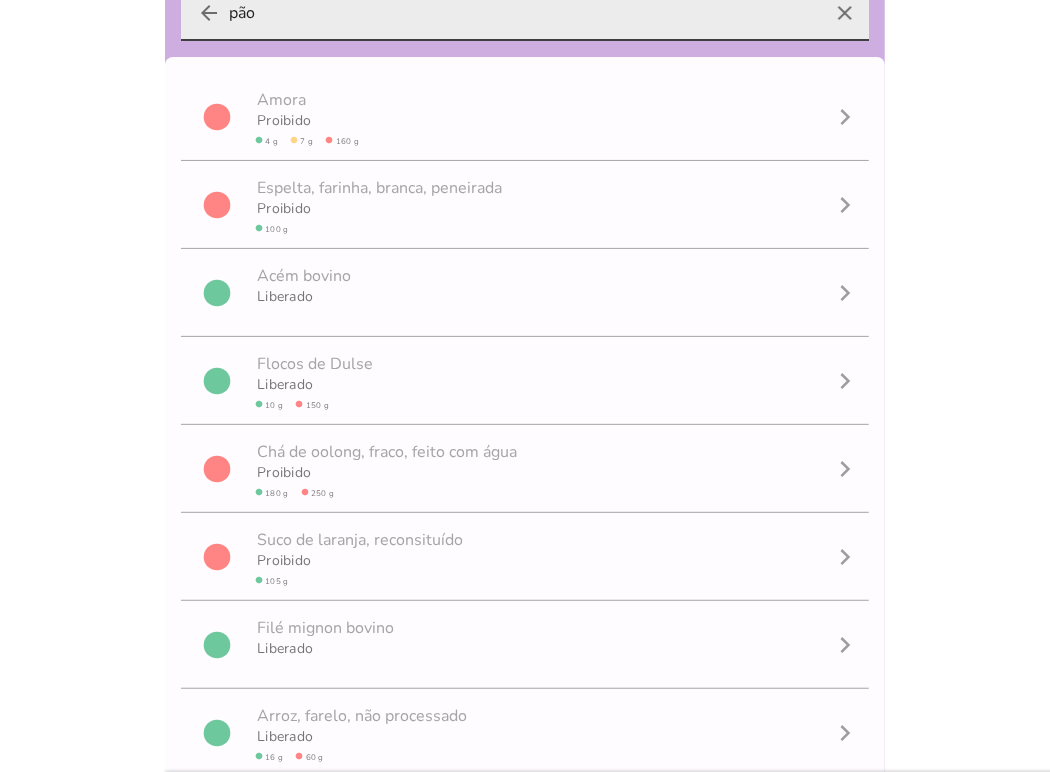 type on "pão" 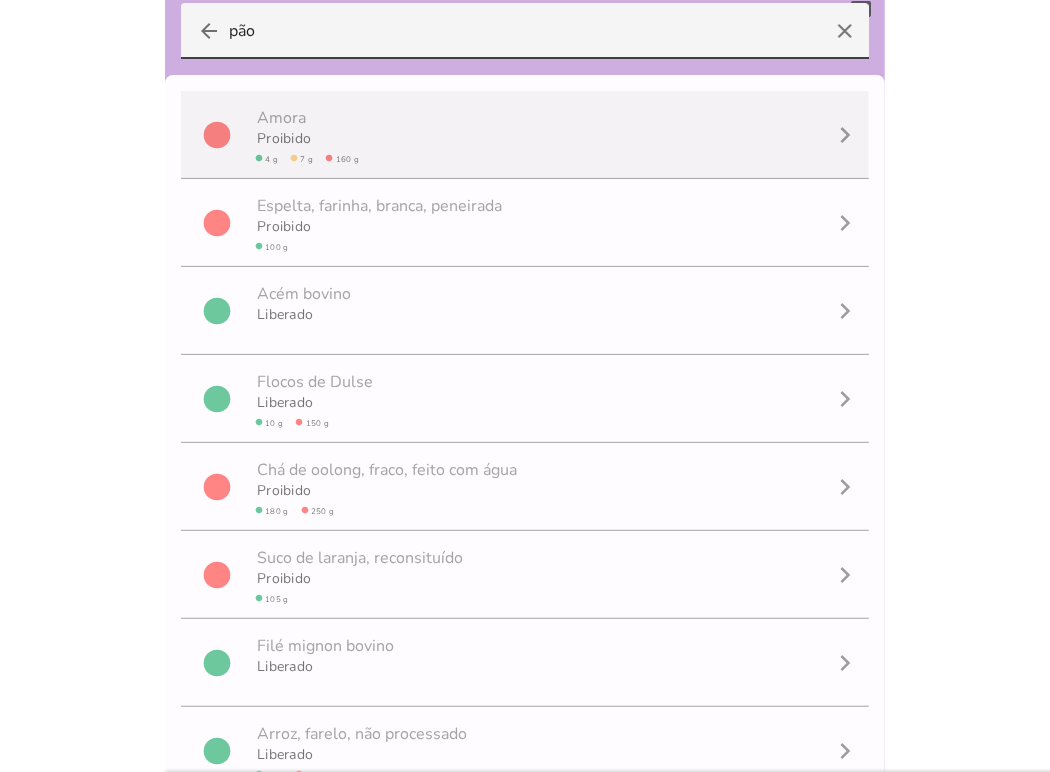 scroll, scrollTop: 0, scrollLeft: 0, axis: both 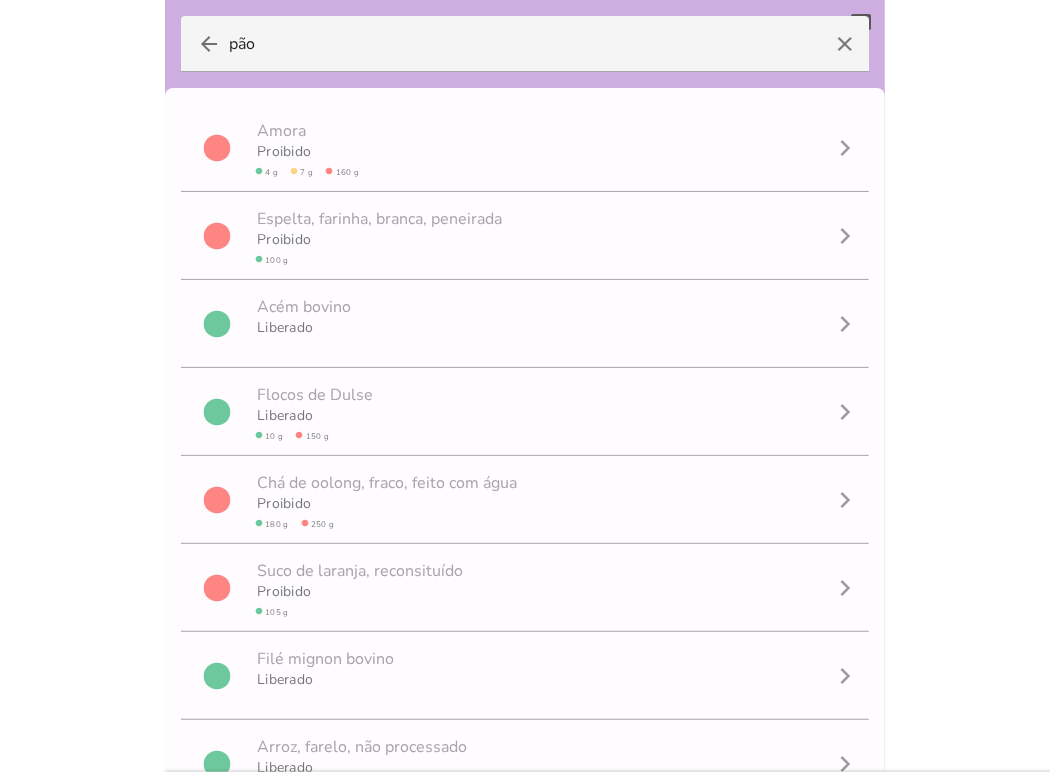 click at bounding box center [525, 386] 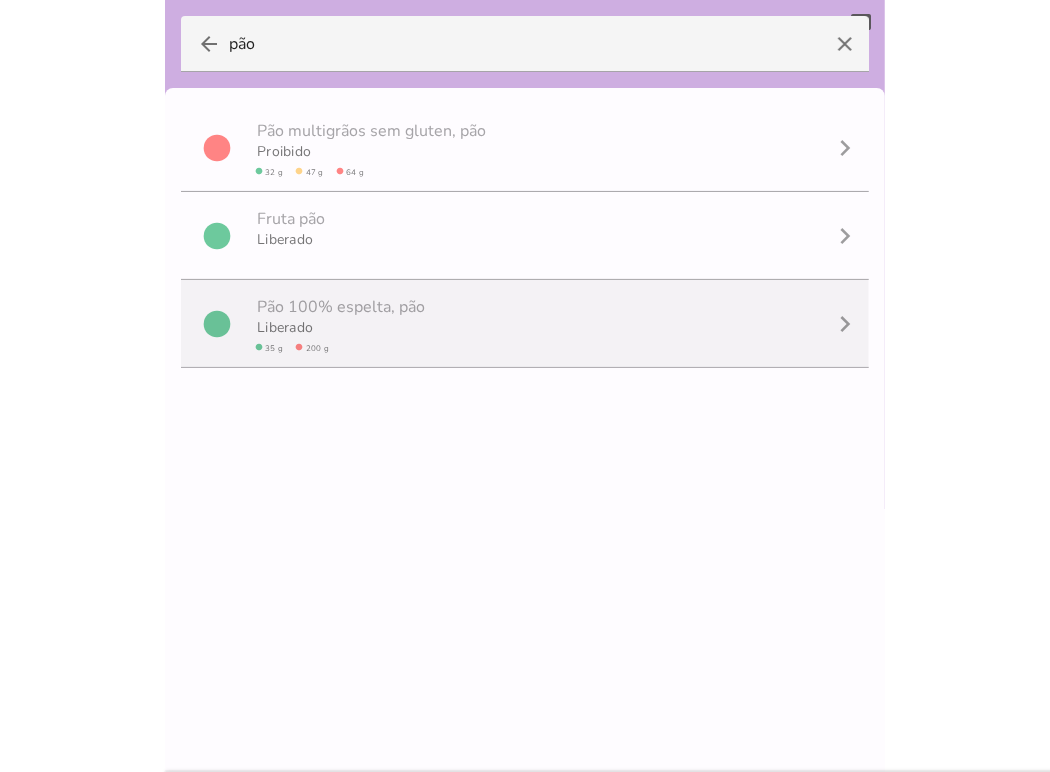 scroll, scrollTop: 0, scrollLeft: 0, axis: both 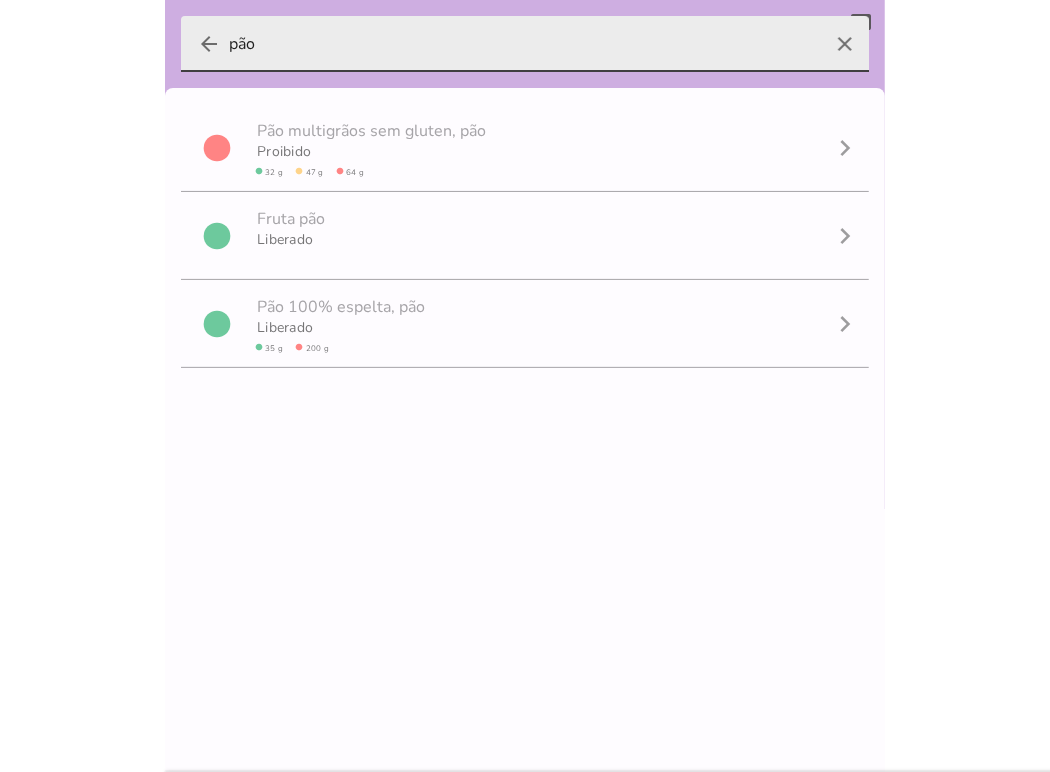 drag, startPoint x: 316, startPoint y: 43, endPoint x: 198, endPoint y: 28, distance: 118.94957 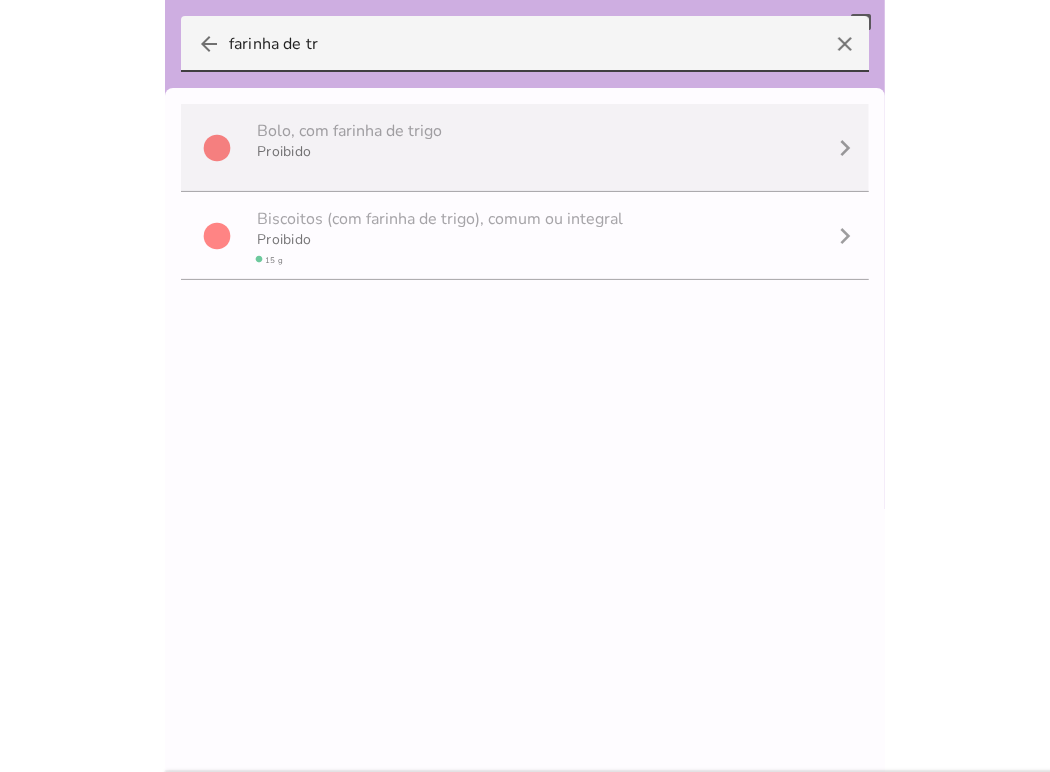 type on "farinha de tr" 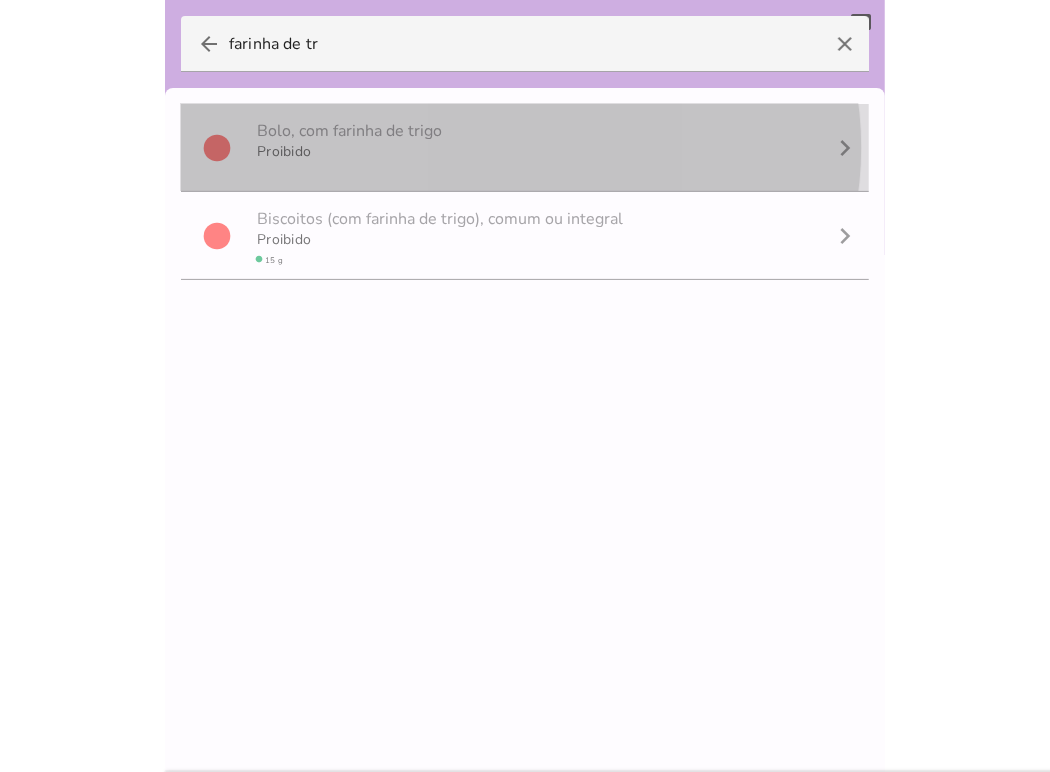 click on "B o l o , com farinha de trigo" at bounding box center (349, 130) 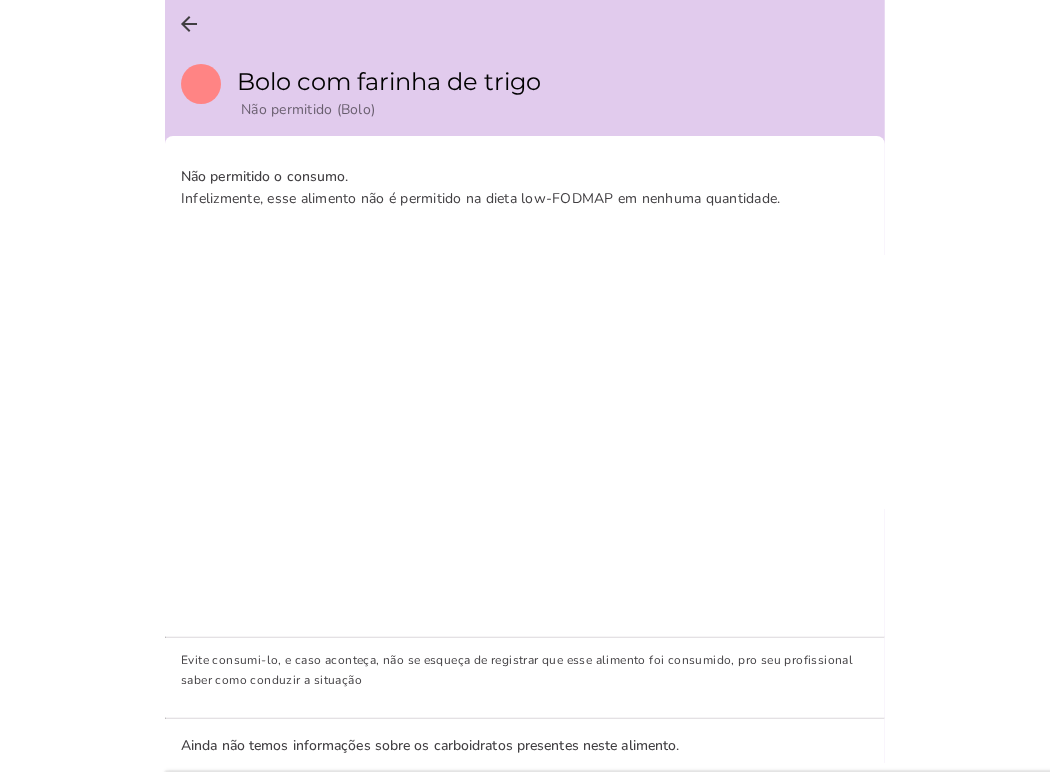 scroll, scrollTop: 0, scrollLeft: 0, axis: both 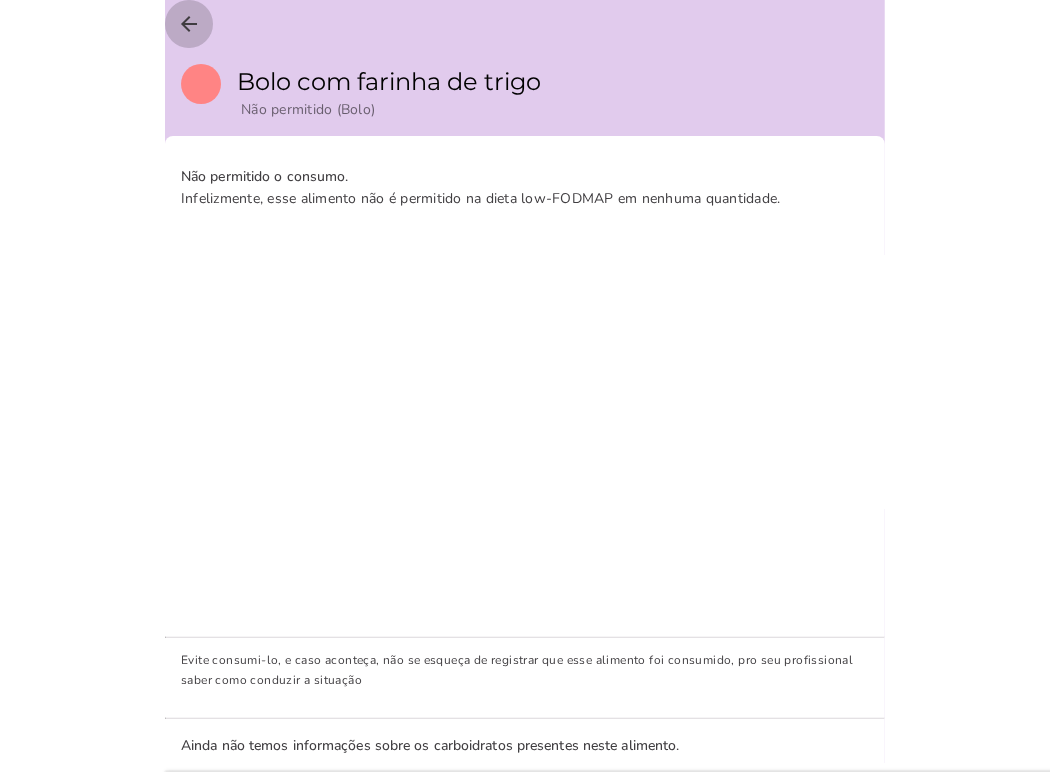 click on "arrow_back" 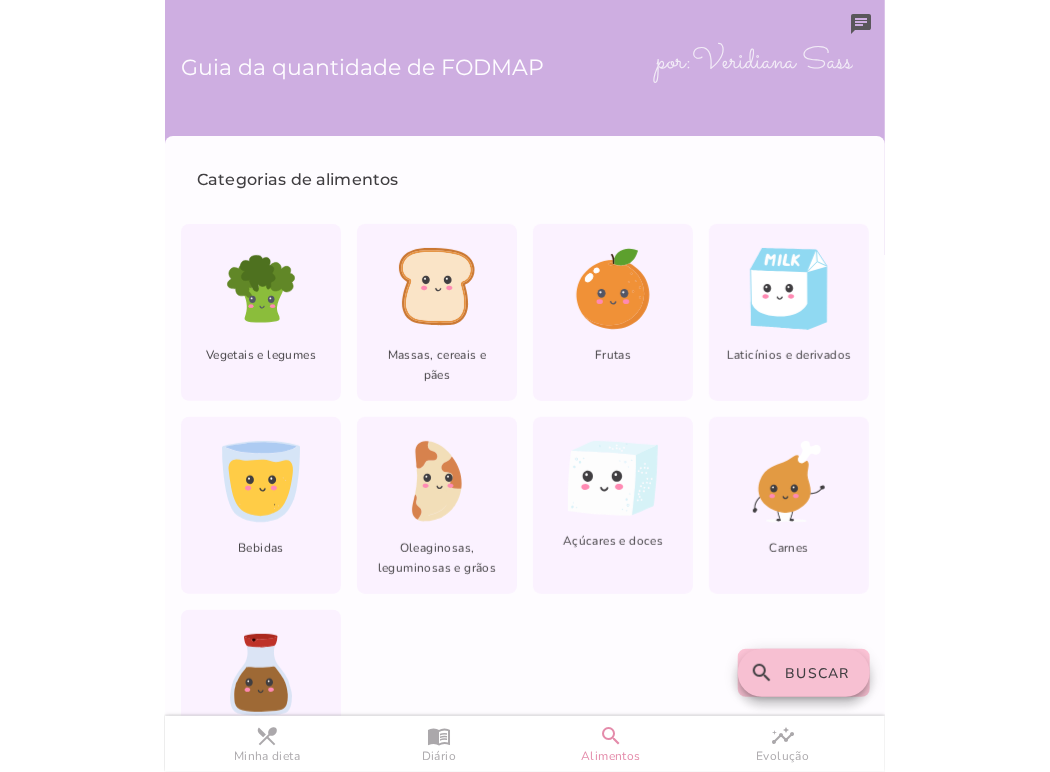 click on "Buscar" at bounding box center (818, 673) 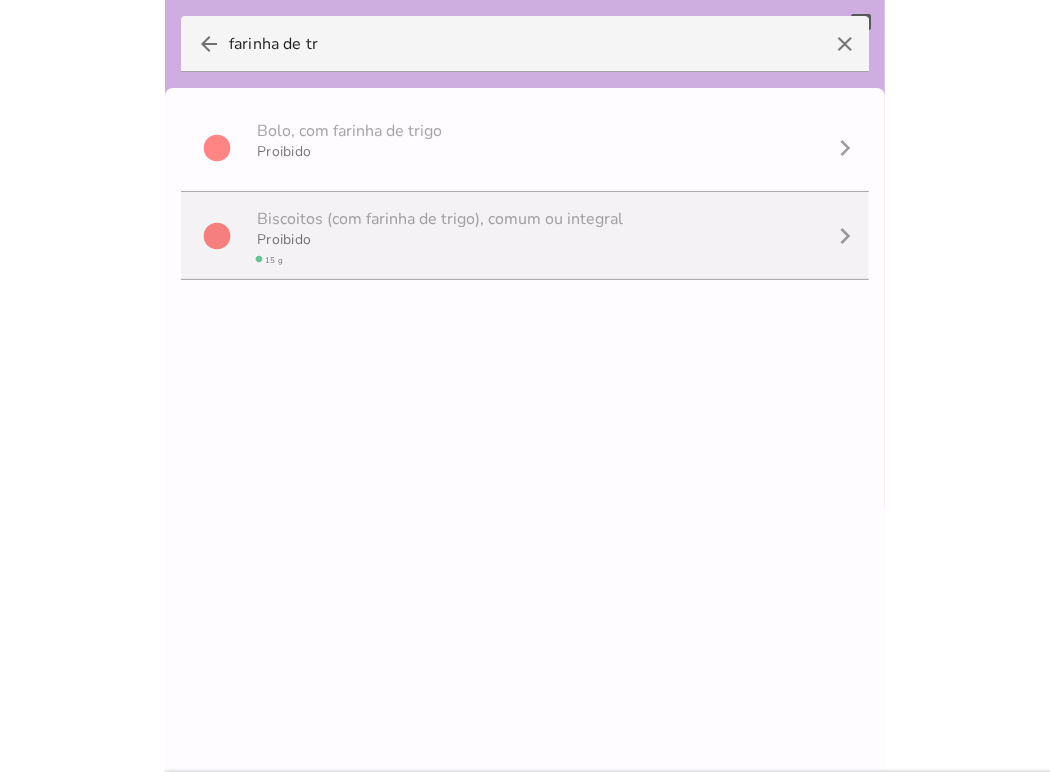 click on "Proibido" at bounding box center (284, 239) 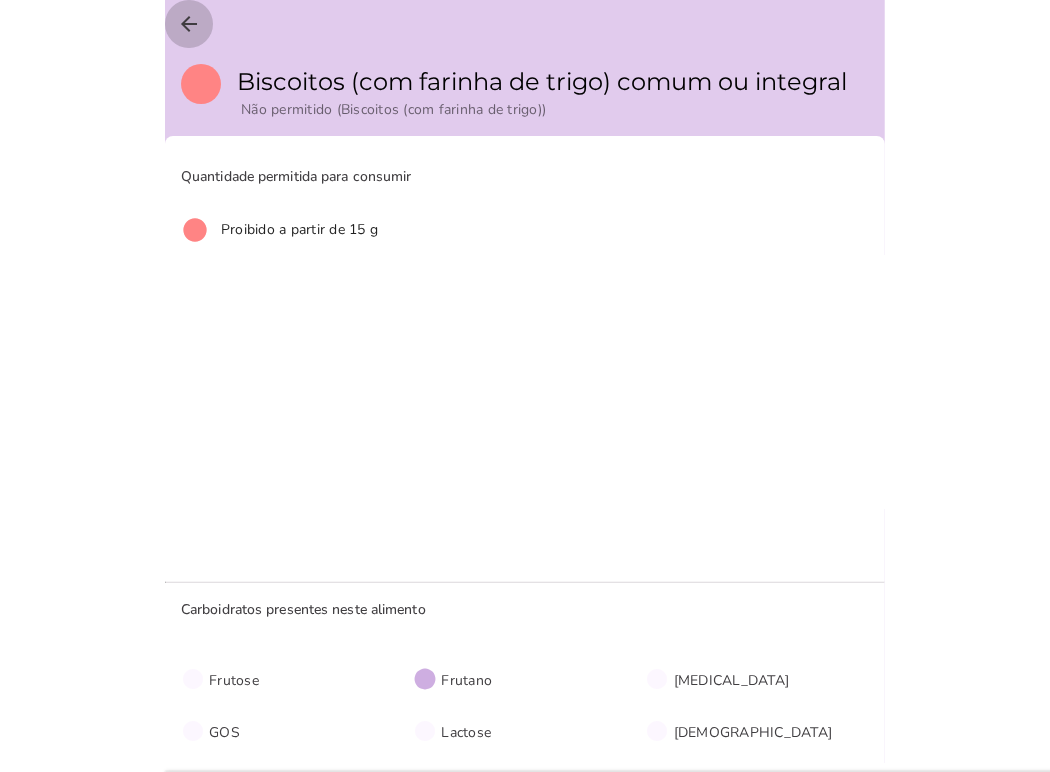 click on "arrow_back" 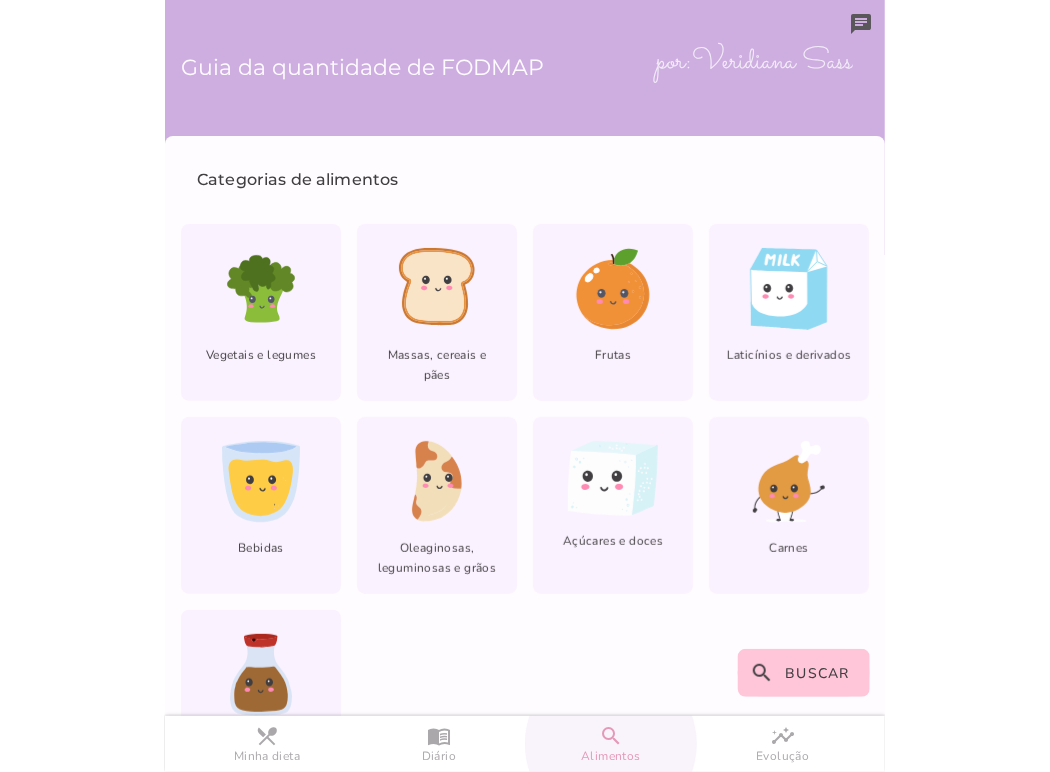 click on "search
Alimentos" at bounding box center (611, 744) 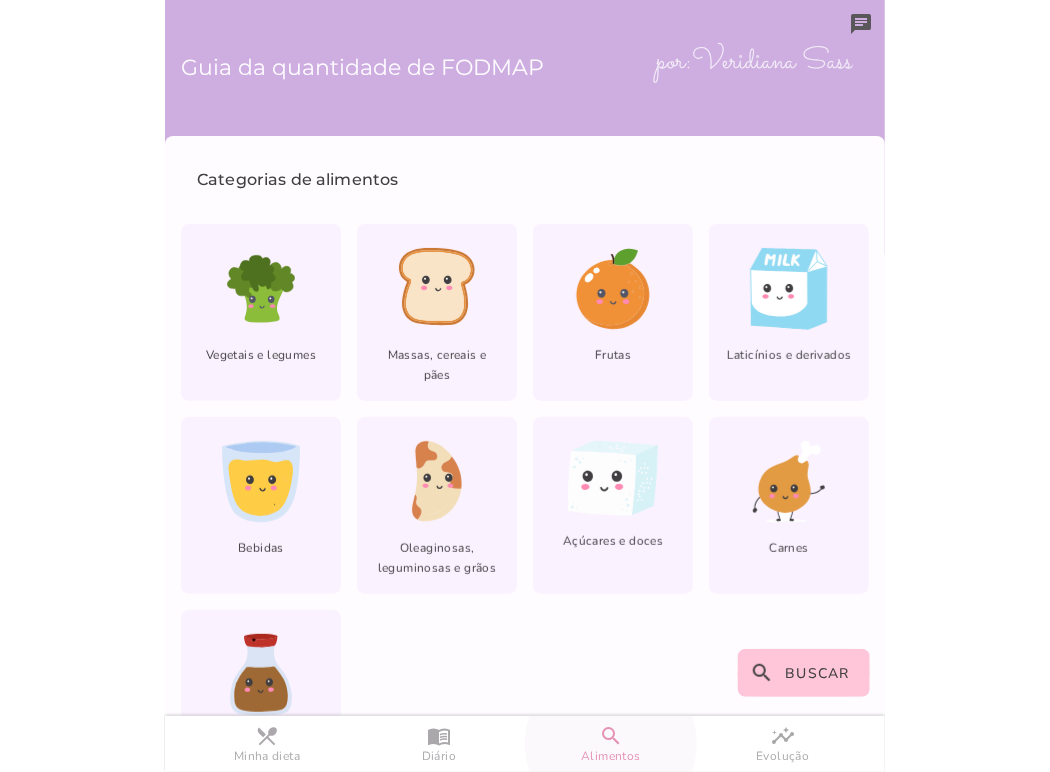 click on "search" at bounding box center (0, 0) 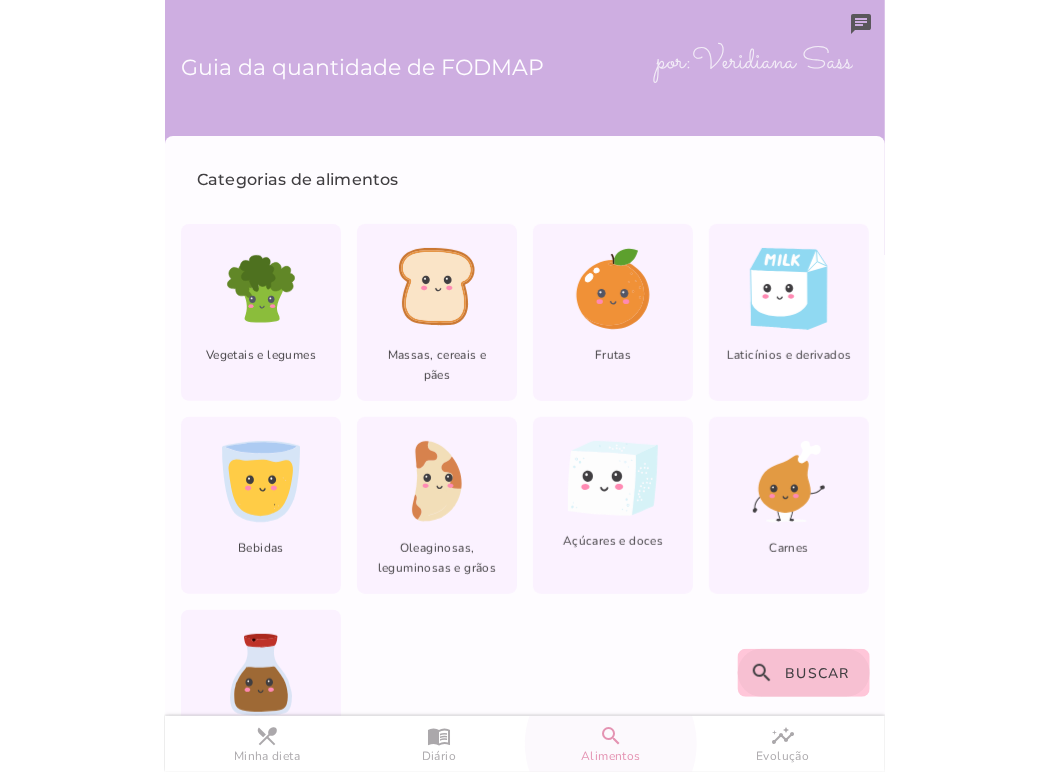 click on "search Buscar" at bounding box center (804, 673) 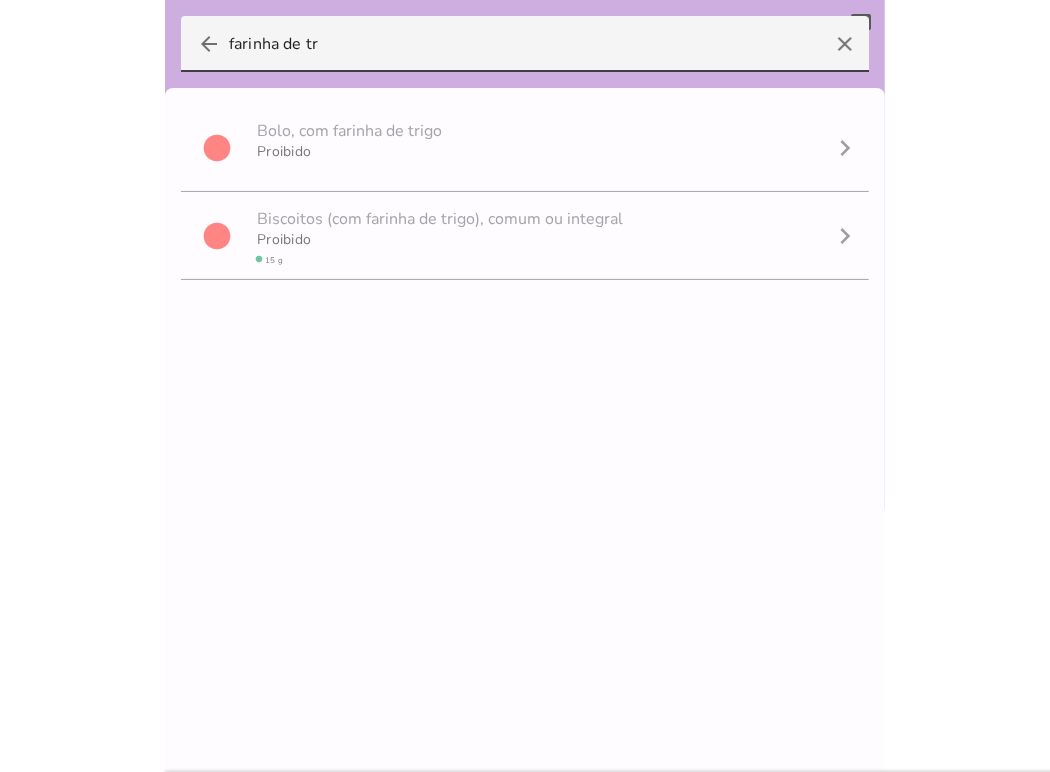 drag, startPoint x: 361, startPoint y: 43, endPoint x: 163, endPoint y: 40, distance: 198.02272 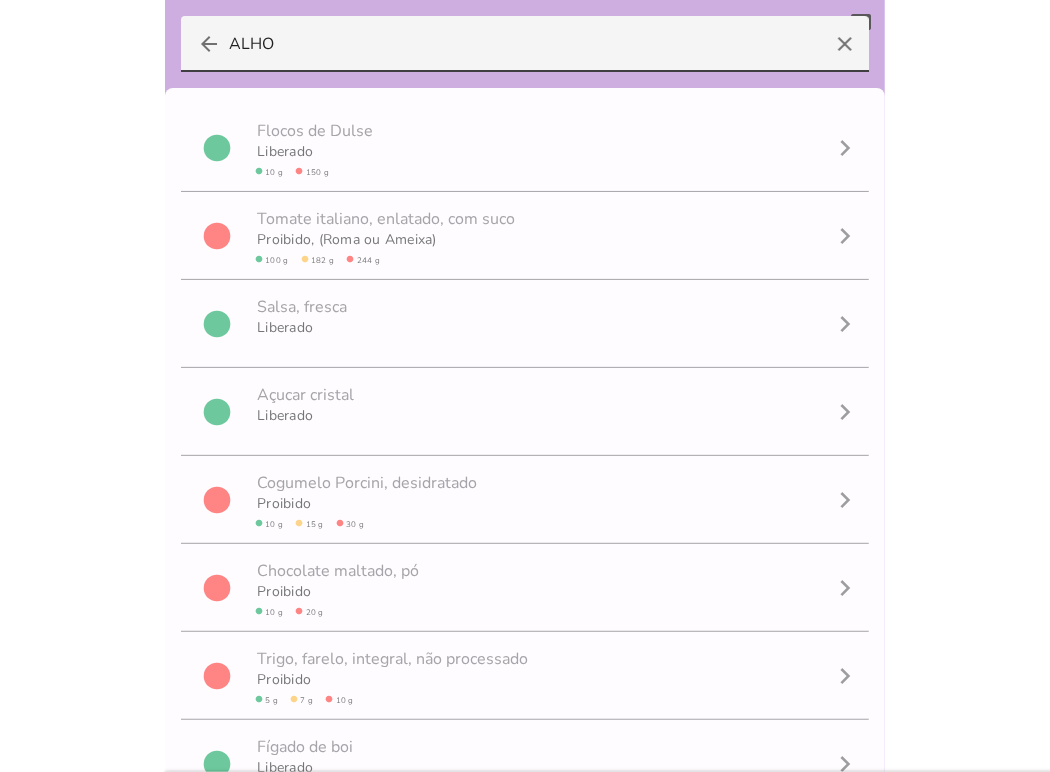 type on "ALHO" 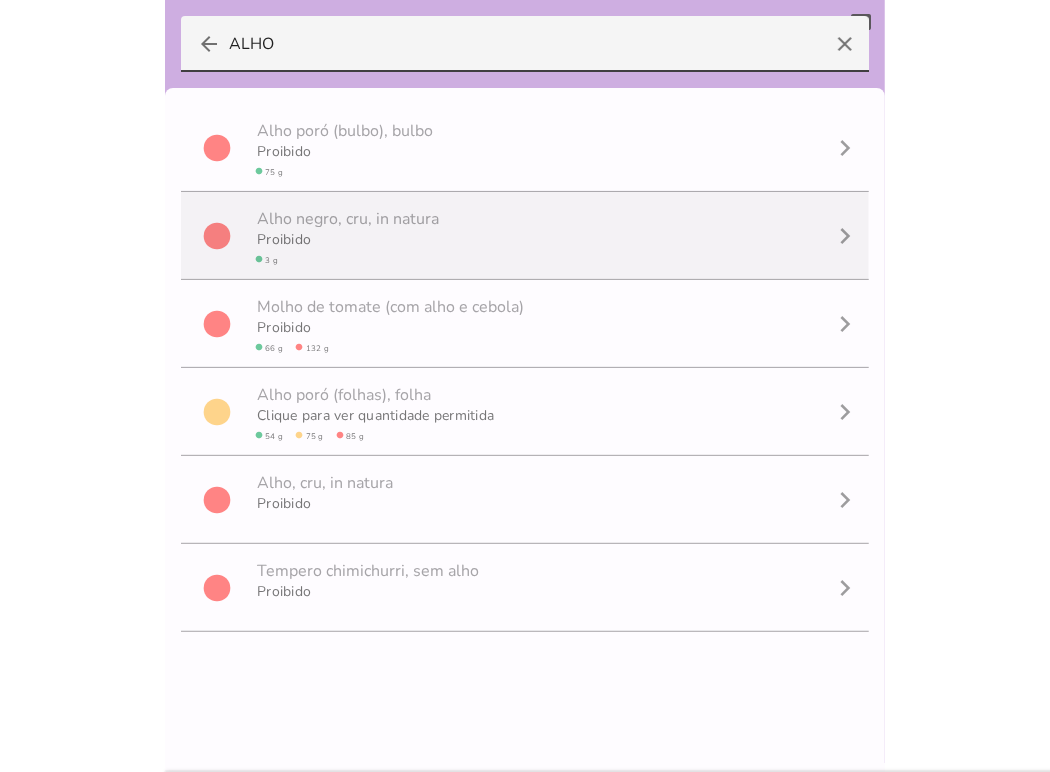 scroll, scrollTop: 0, scrollLeft: 0, axis: both 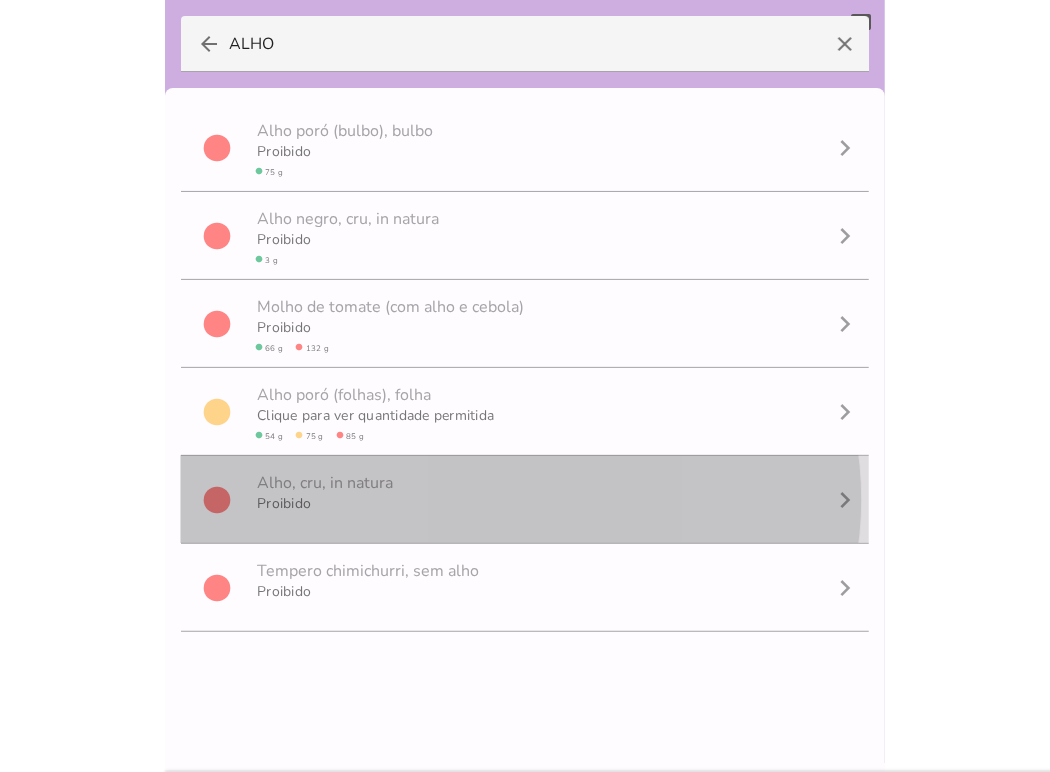 click on "Proibido" at bounding box center (325, 510) 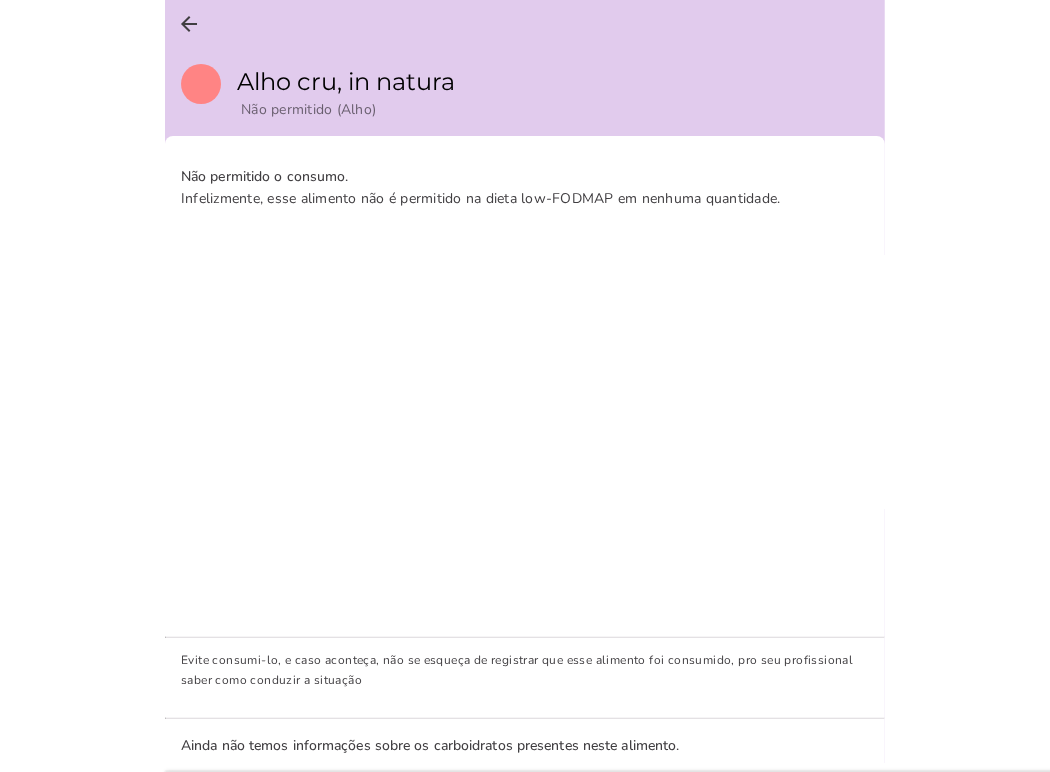 scroll, scrollTop: 0, scrollLeft: 0, axis: both 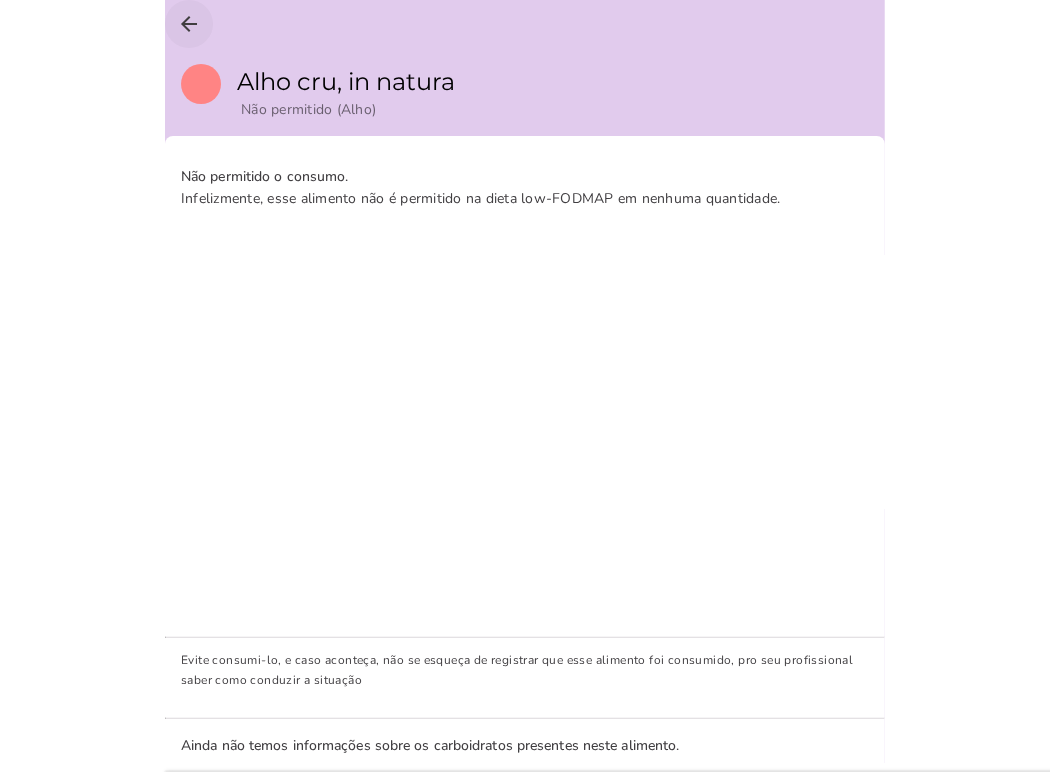 click on "arrow_back" 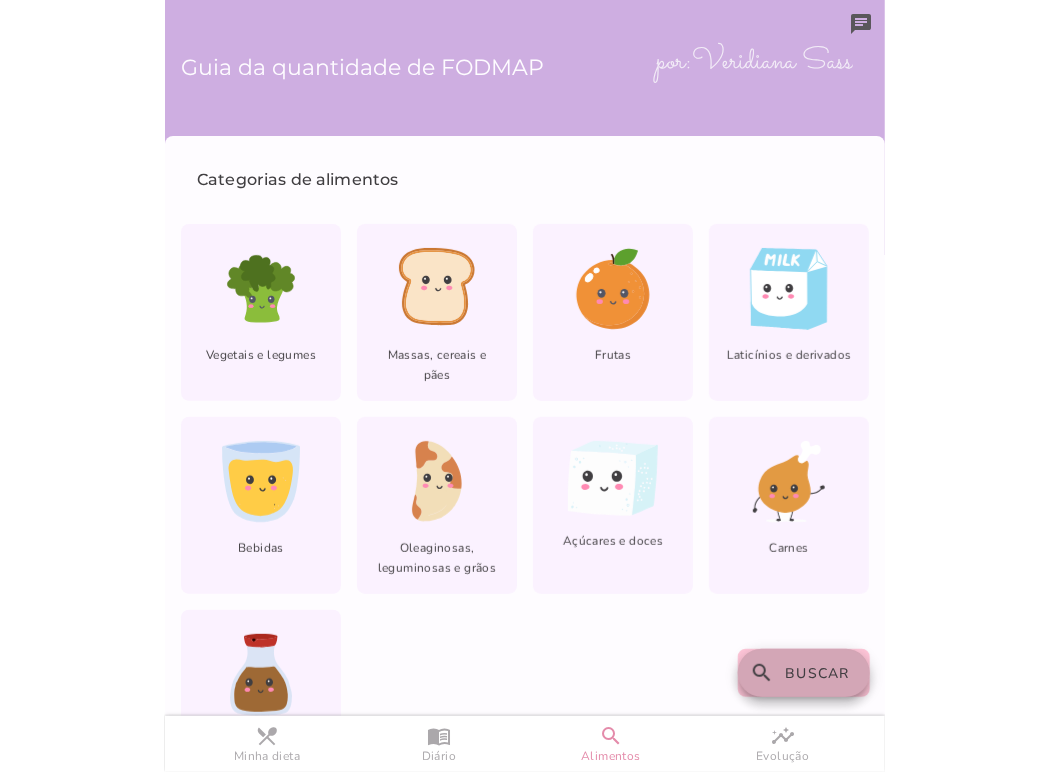 click on "Buscar" at bounding box center [818, 673] 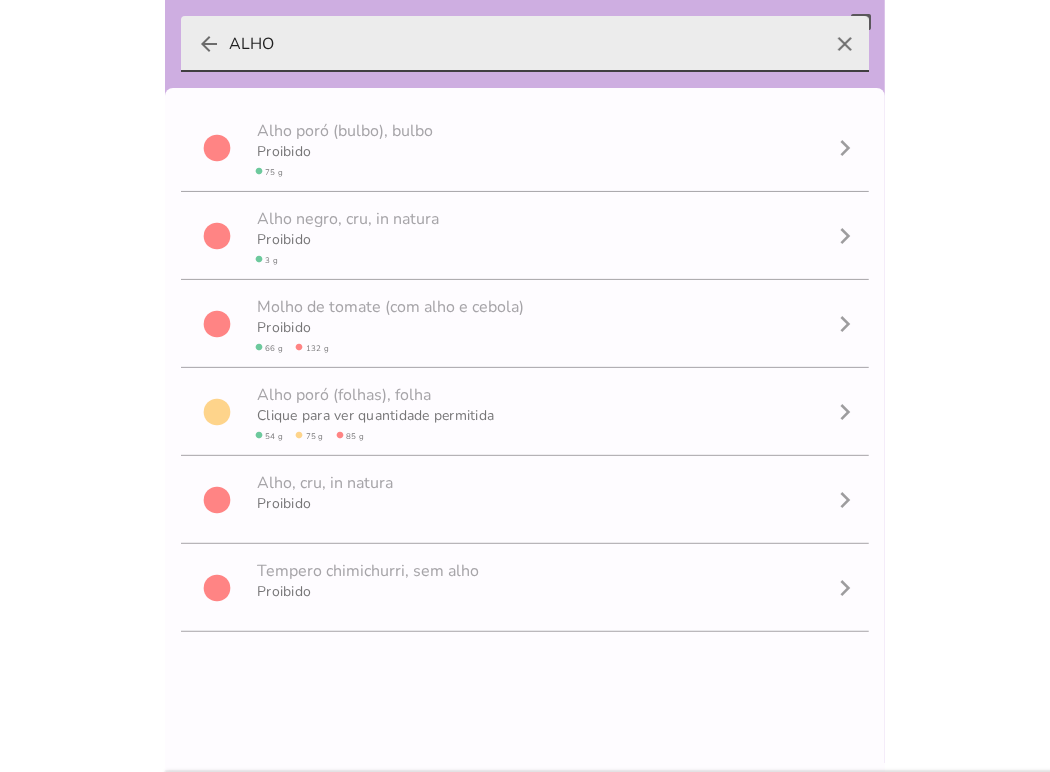 drag, startPoint x: 295, startPoint y: 44, endPoint x: 225, endPoint y: 38, distance: 70.256676 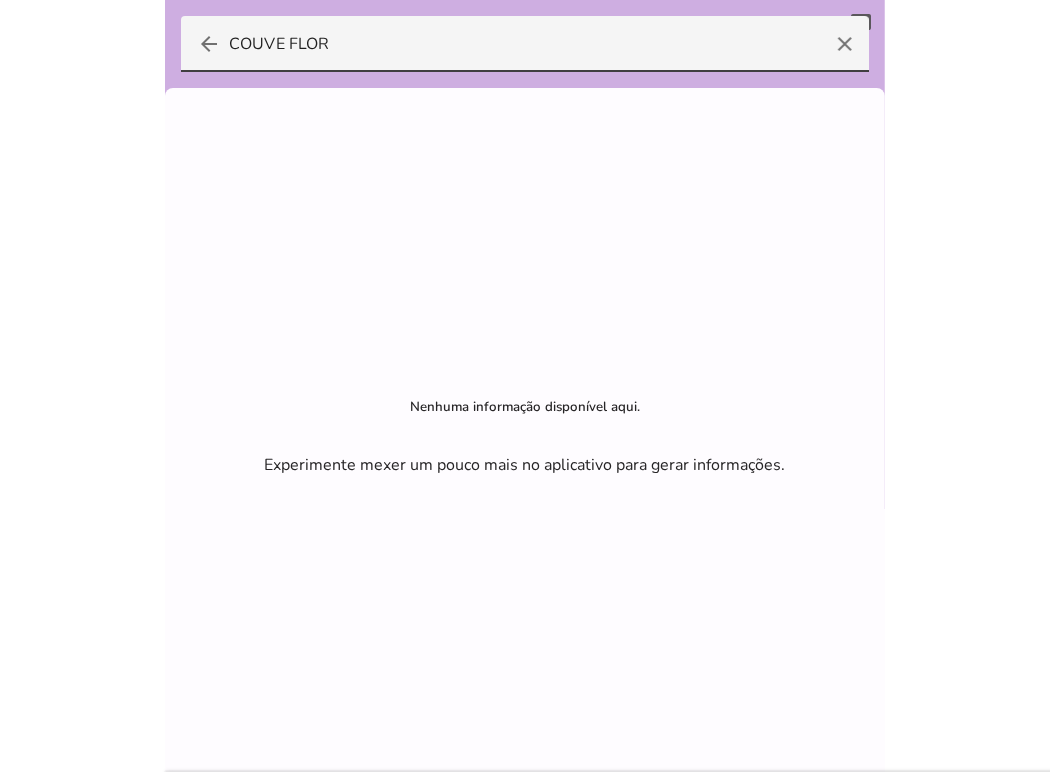 click at bounding box center (525, 430) 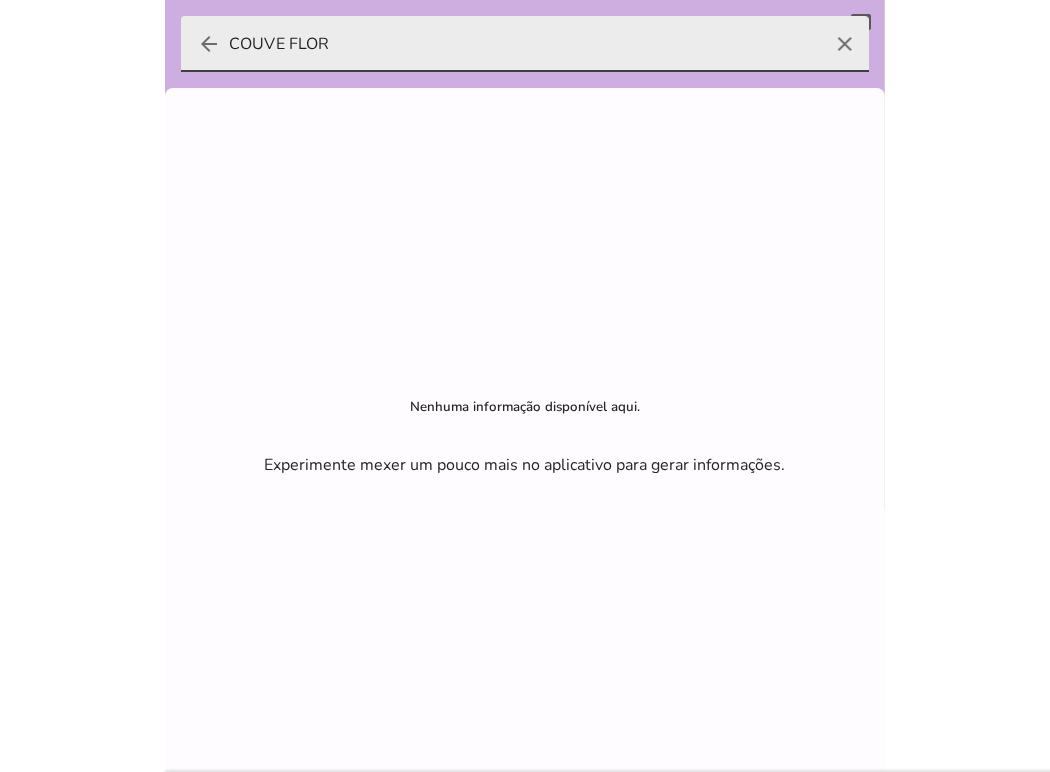 click on "COUVE FLOR" at bounding box center (525, 44) 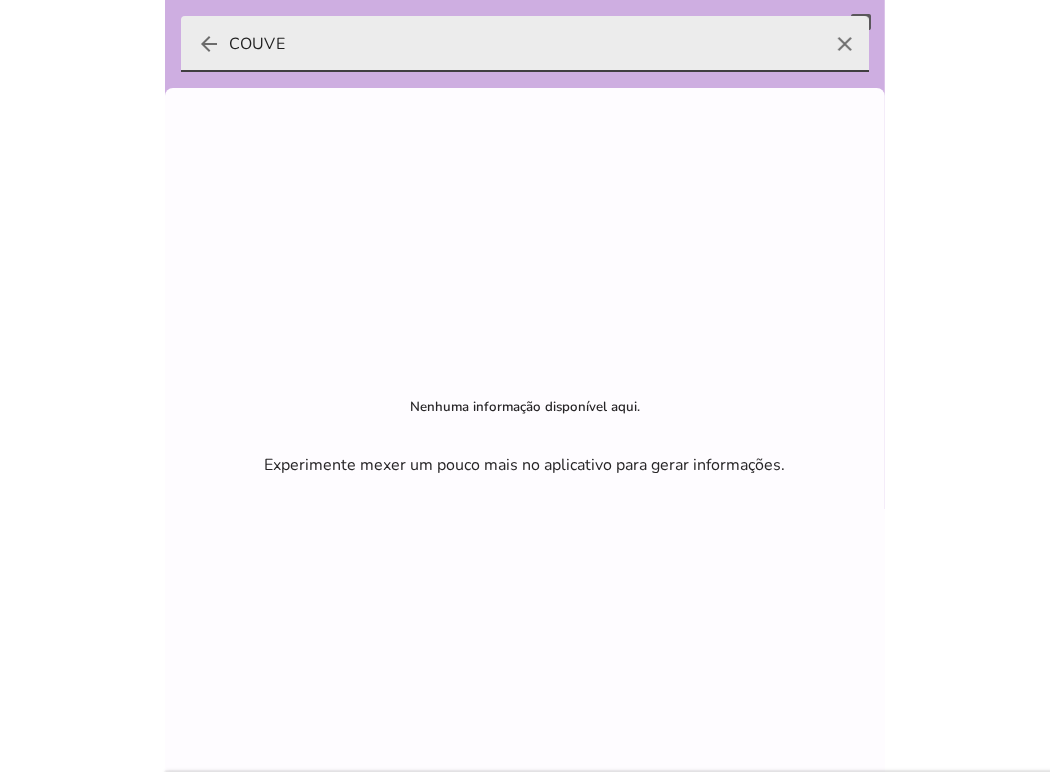 type on "COUVE" 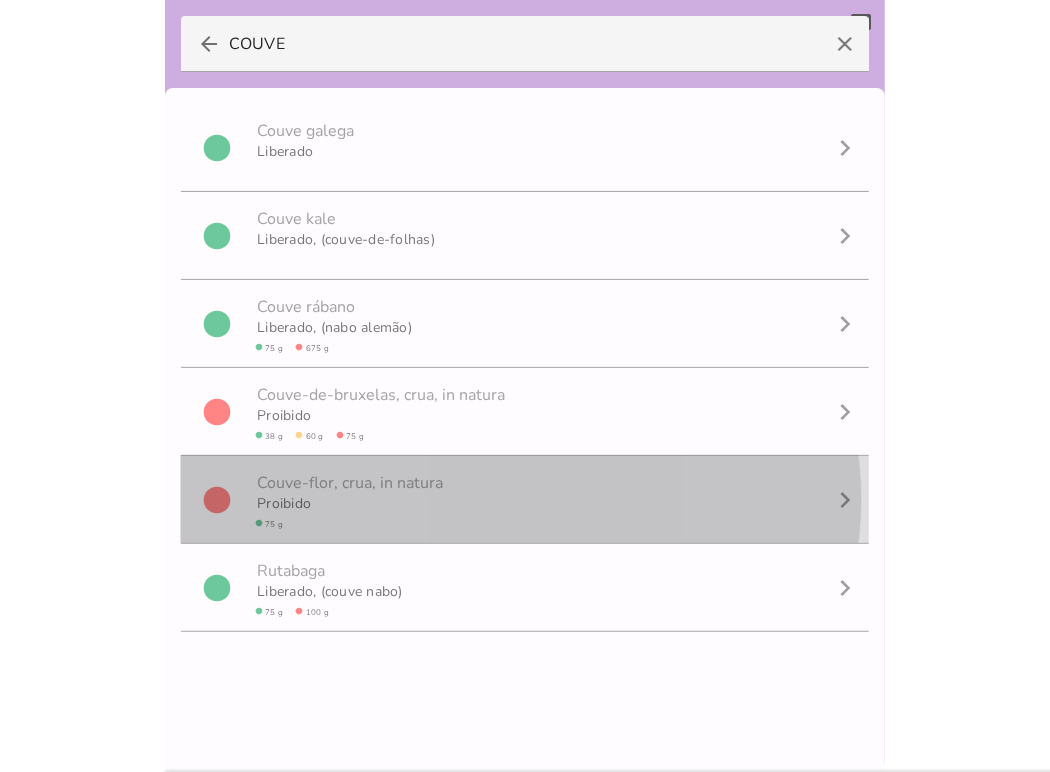 click on "circle
C o u v e - f l o r , crua, in natura
Proibido
circle
75 g
navigate_next" at bounding box center [525, 500] 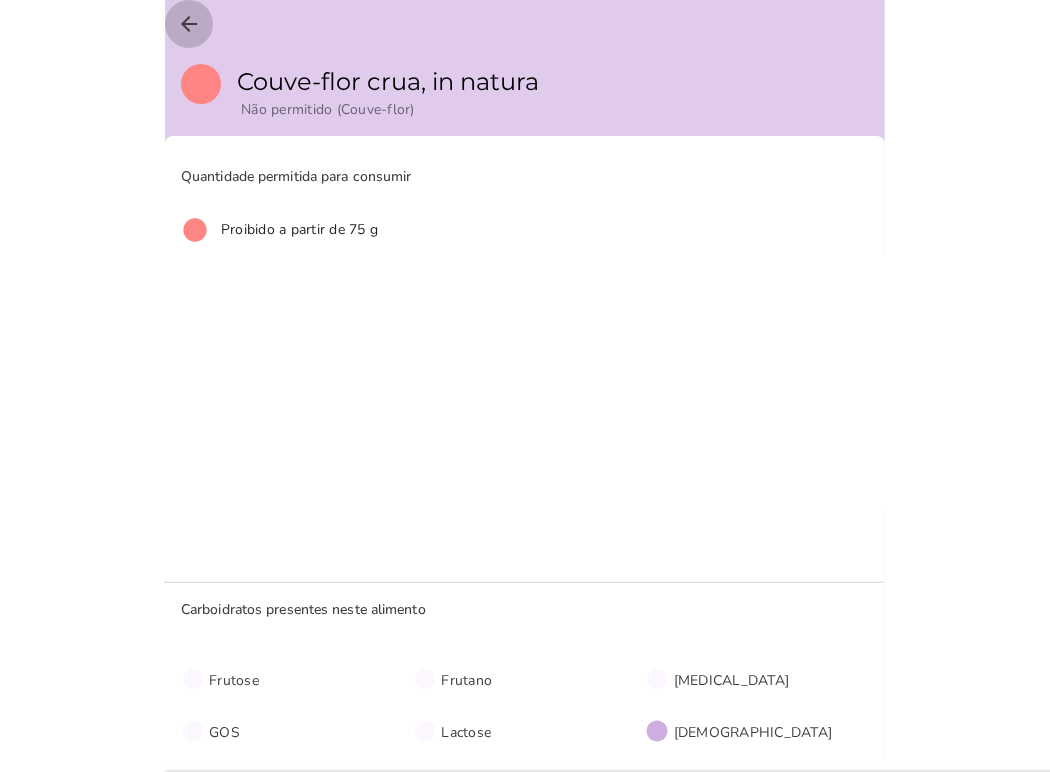 click on "arrow_back" 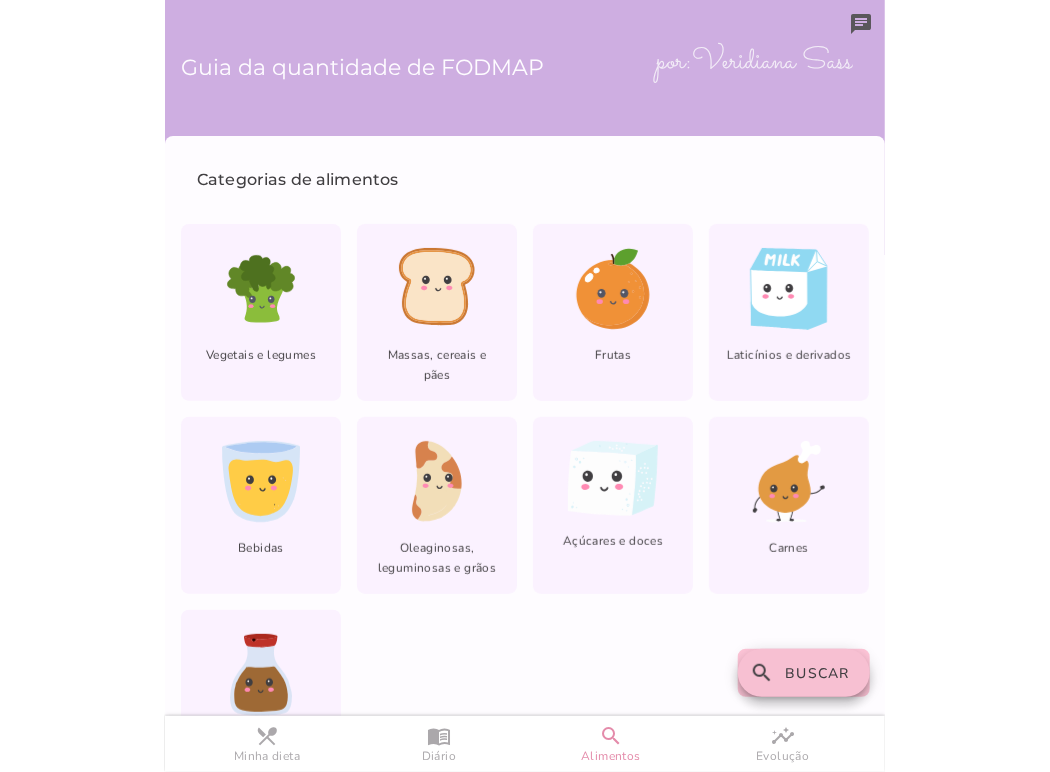 click on "Buscar" at bounding box center (818, 673) 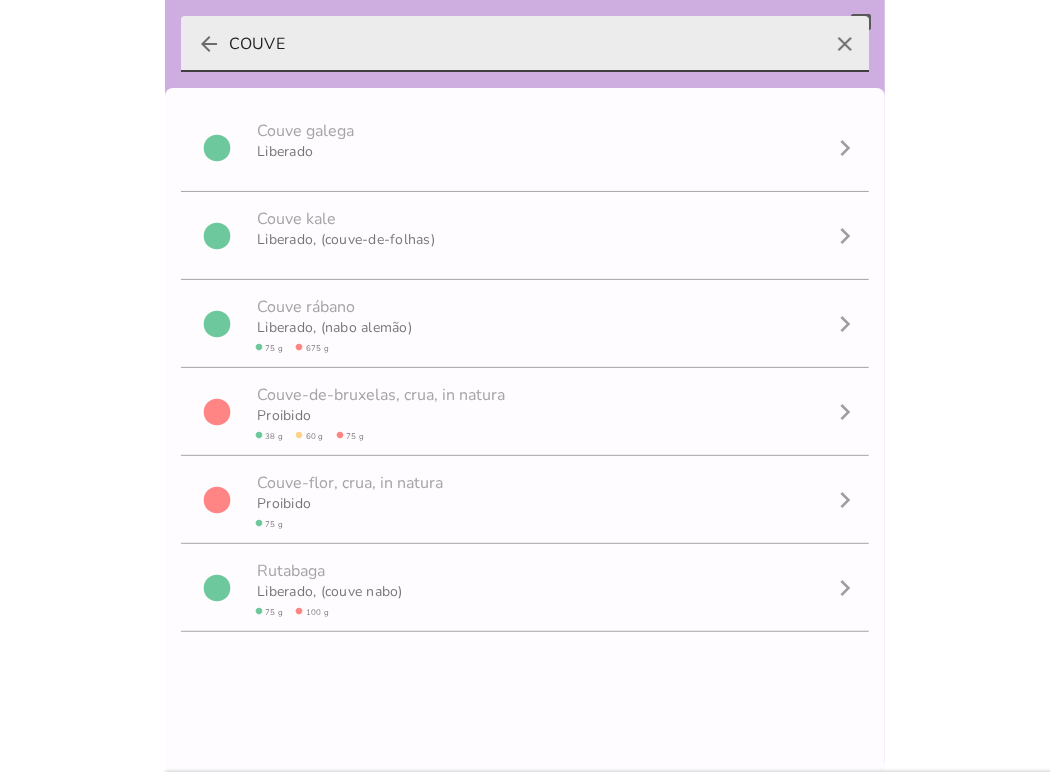 drag, startPoint x: 323, startPoint y: 48, endPoint x: 200, endPoint y: 19, distance: 126.37247 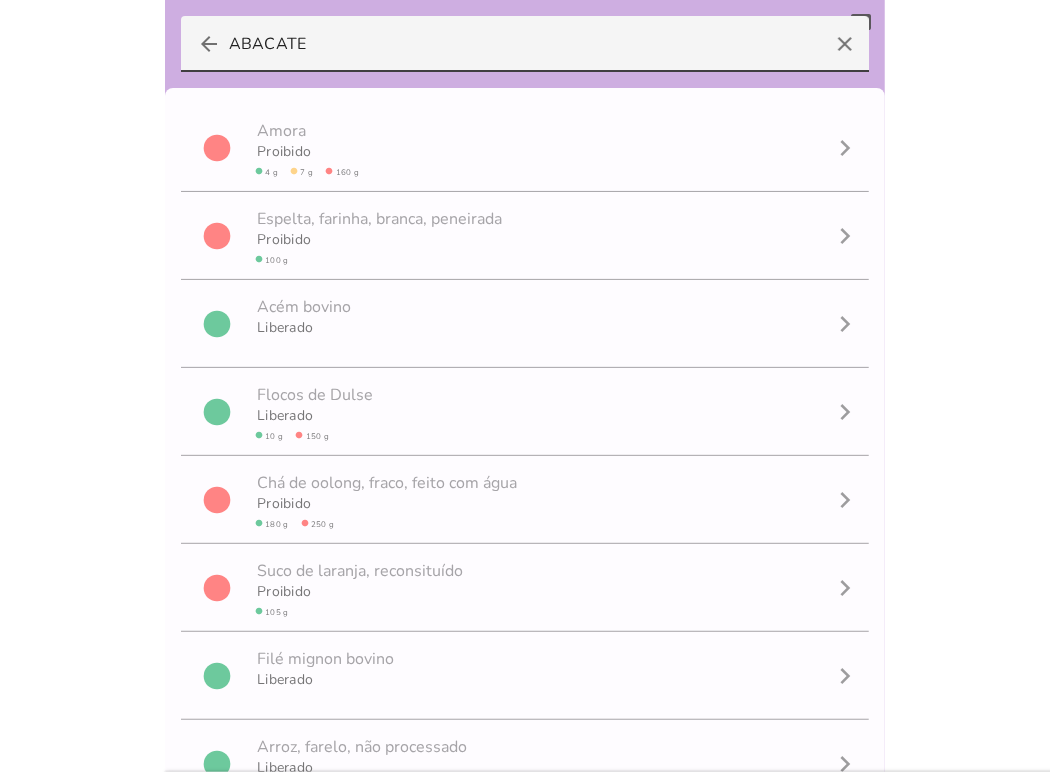 type on "ABACATE" 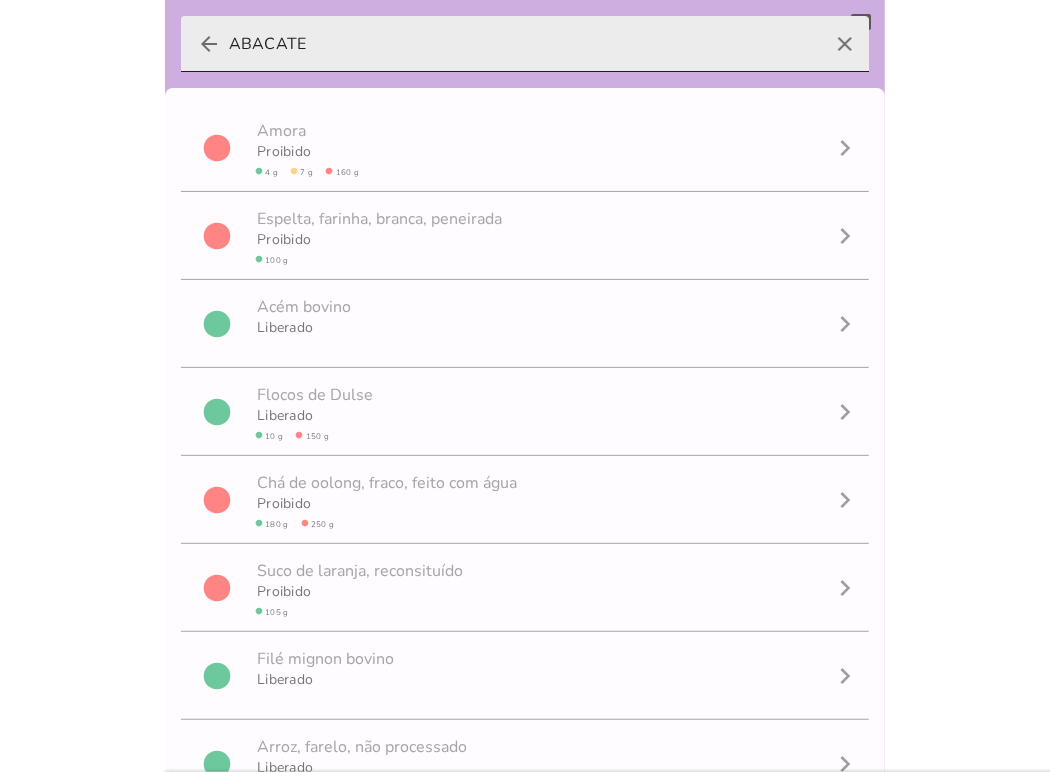 click on "ABACATE" at bounding box center [525, 44] 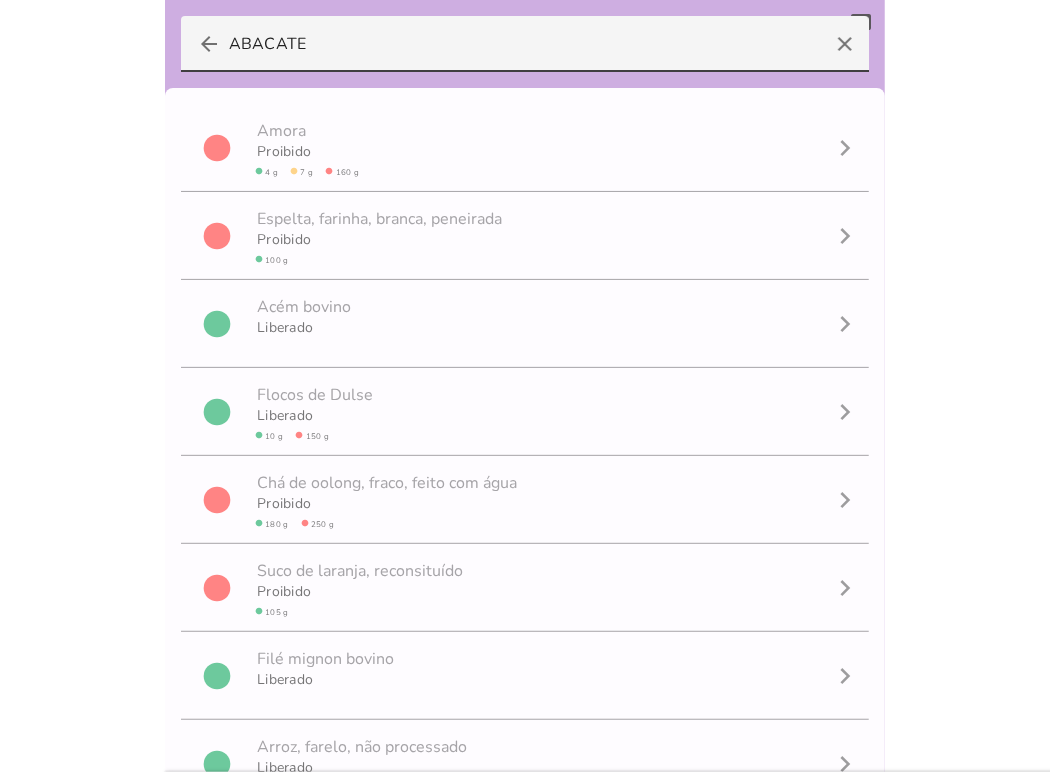 click at bounding box center (525, 386) 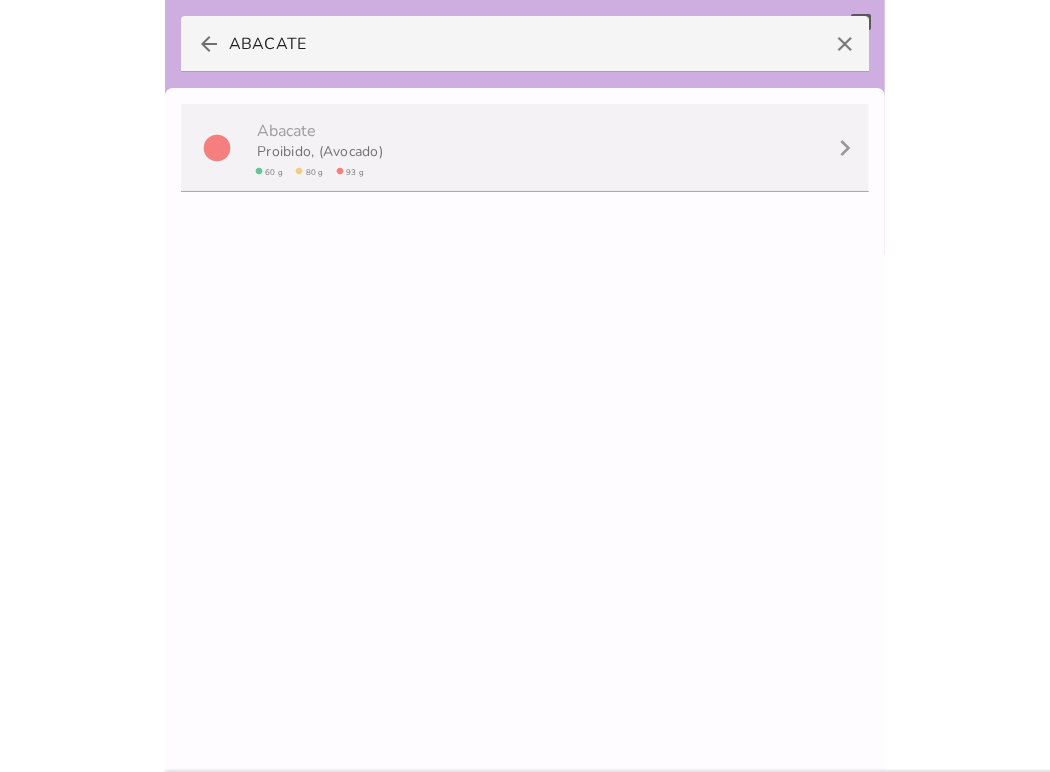 scroll, scrollTop: 0, scrollLeft: 0, axis: both 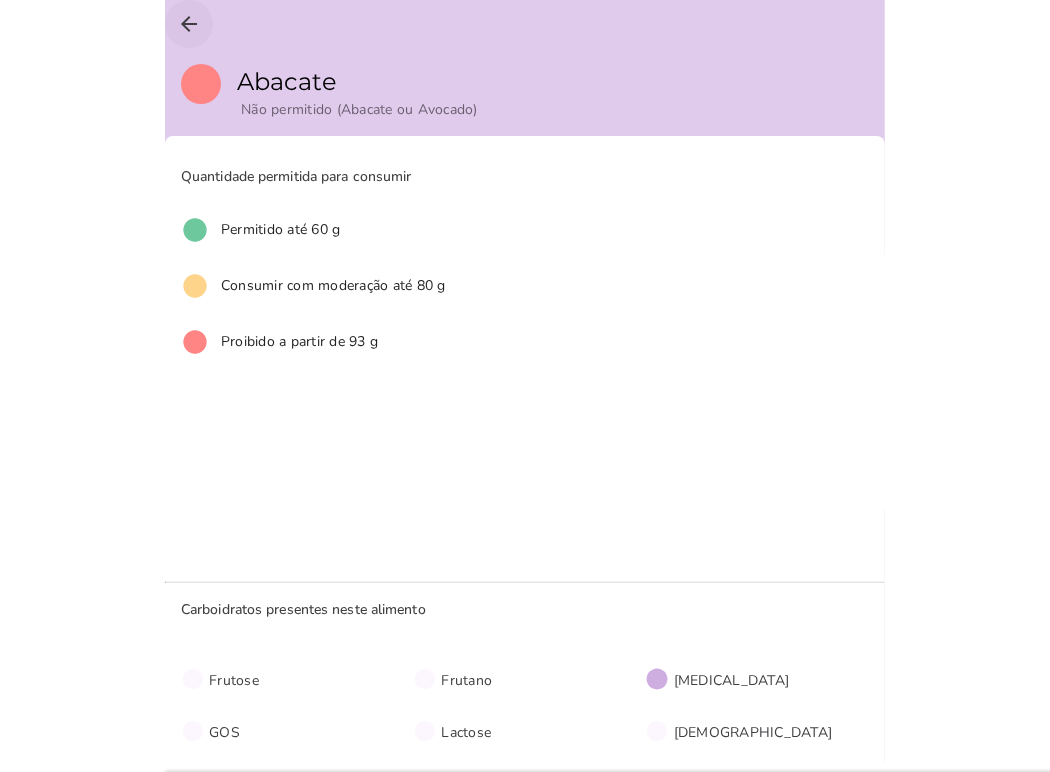 click on "arrow_back" 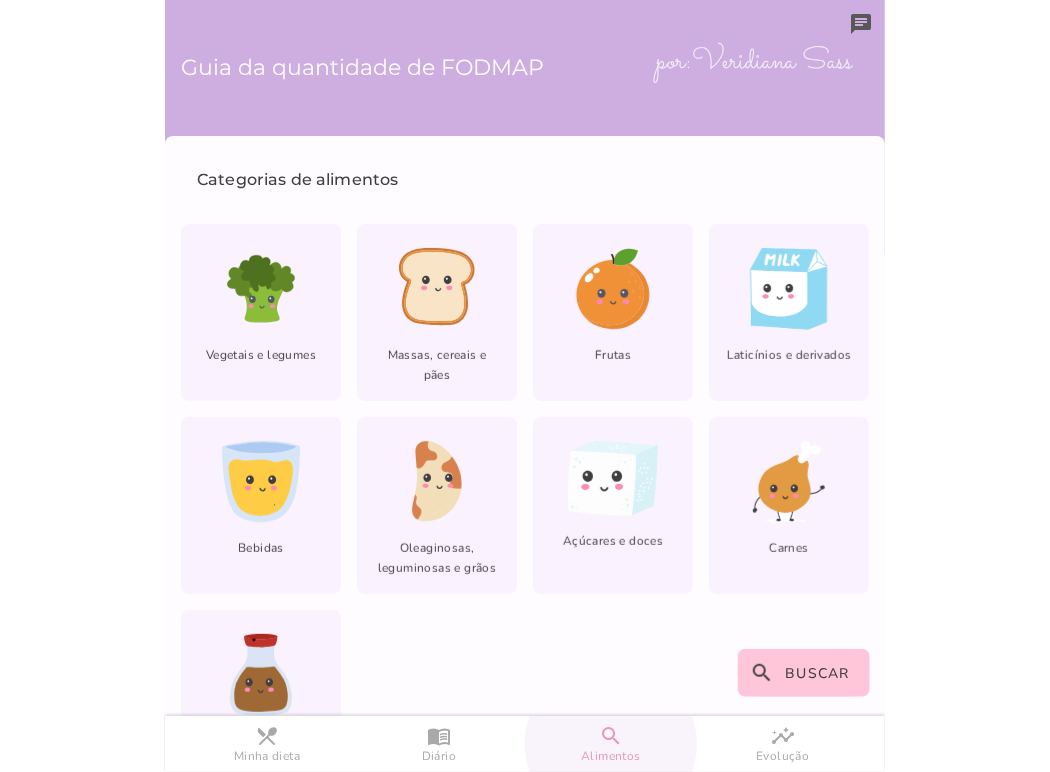 click on "search" at bounding box center [0, 0] 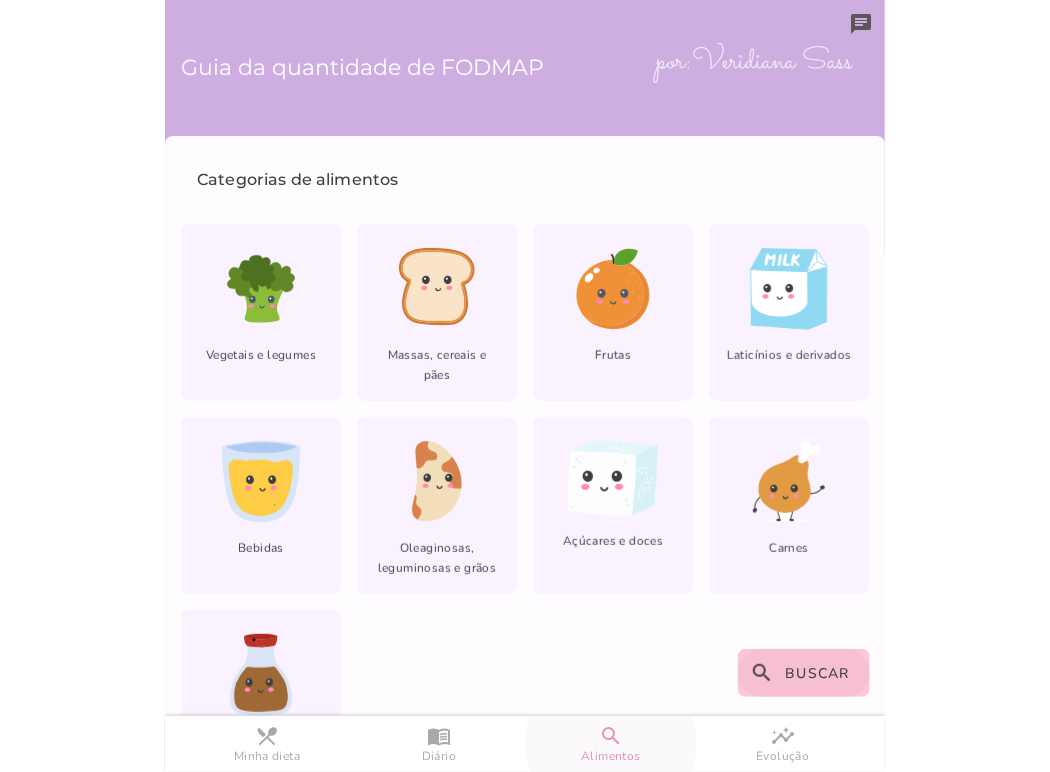 drag, startPoint x: 796, startPoint y: 687, endPoint x: 769, endPoint y: 663, distance: 36.124783 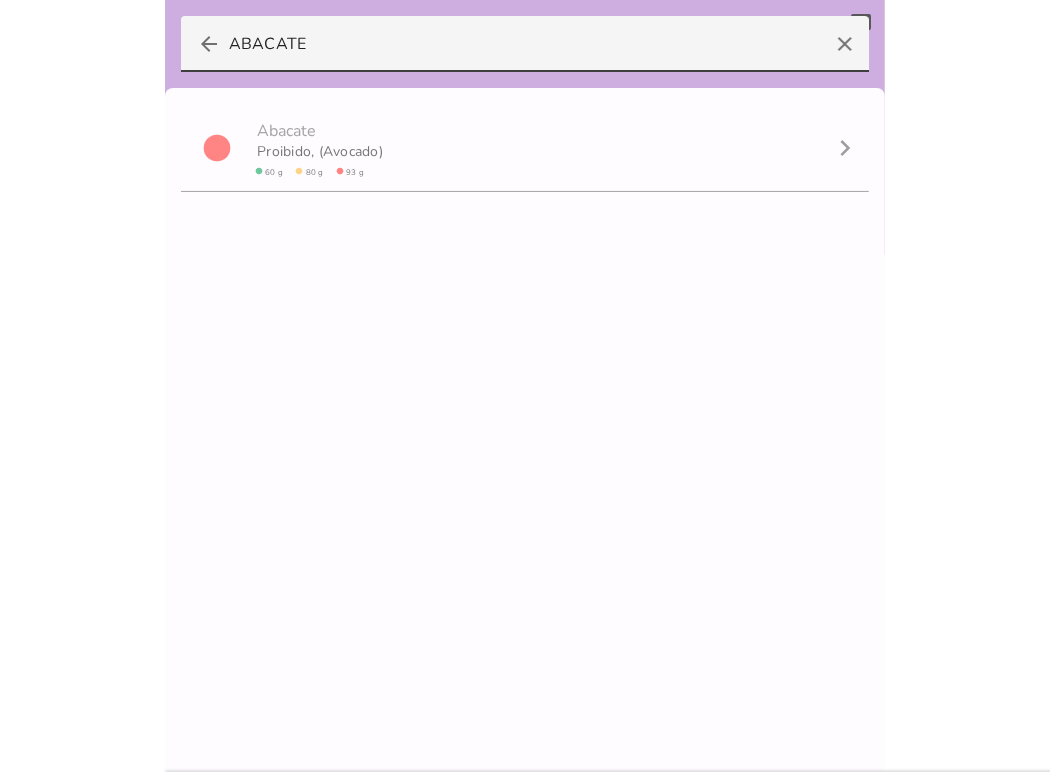 drag, startPoint x: 376, startPoint y: 56, endPoint x: 174, endPoint y: 20, distance: 205.18285 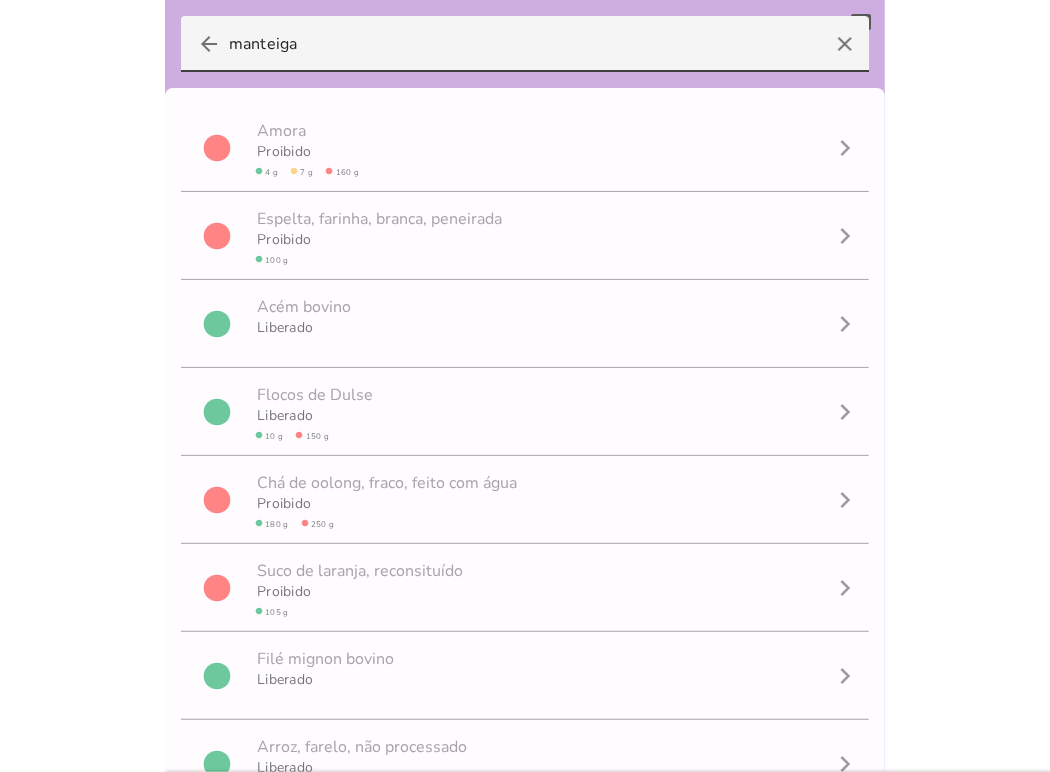 type on "manteiga" 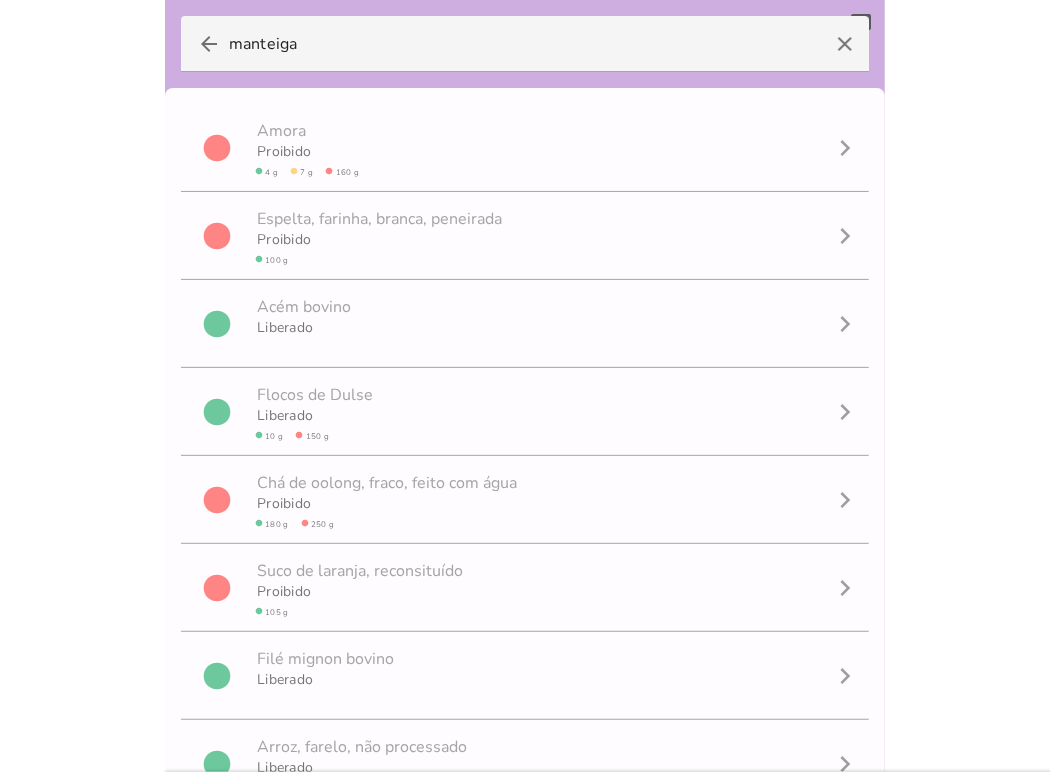 click at bounding box center (525, 386) 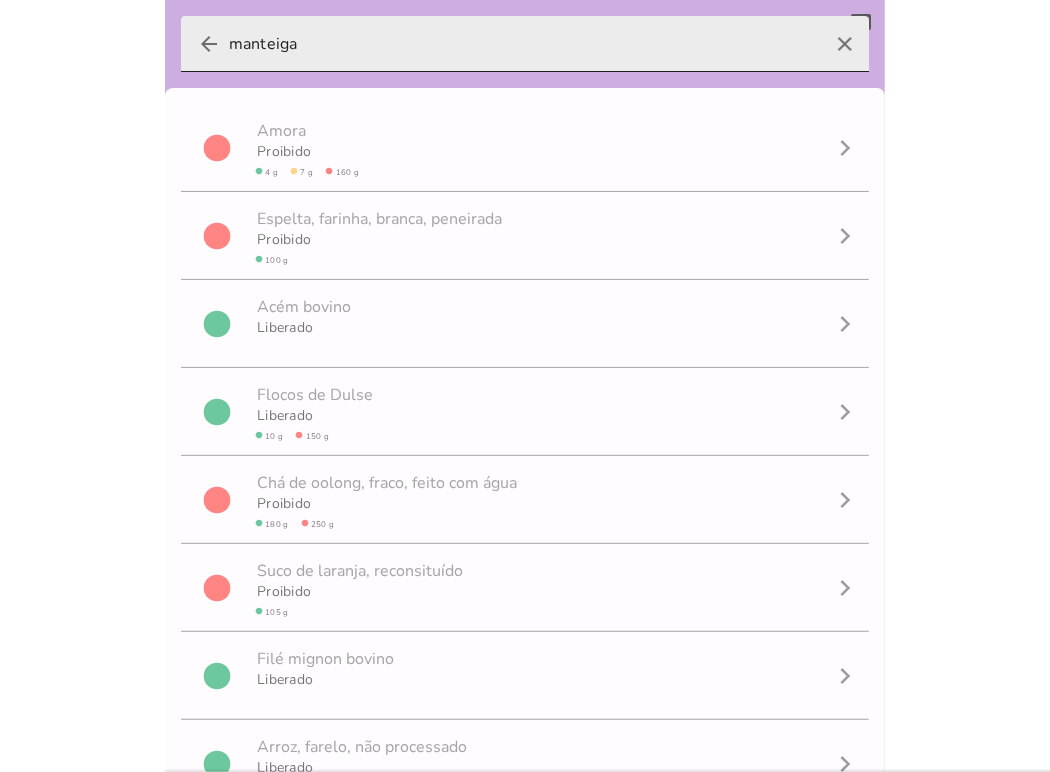 click on "arrow_back
[GEOGRAPHIC_DATA]
clear" at bounding box center (525, 44) 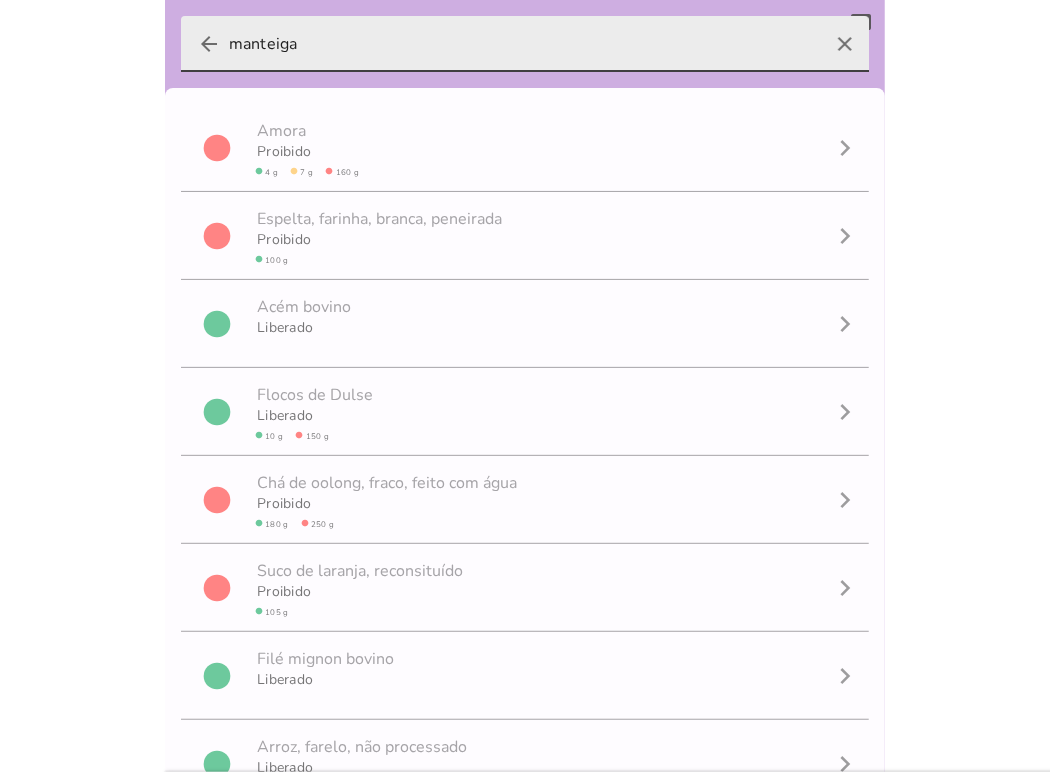 click on "arrow_back" at bounding box center [209, 44] 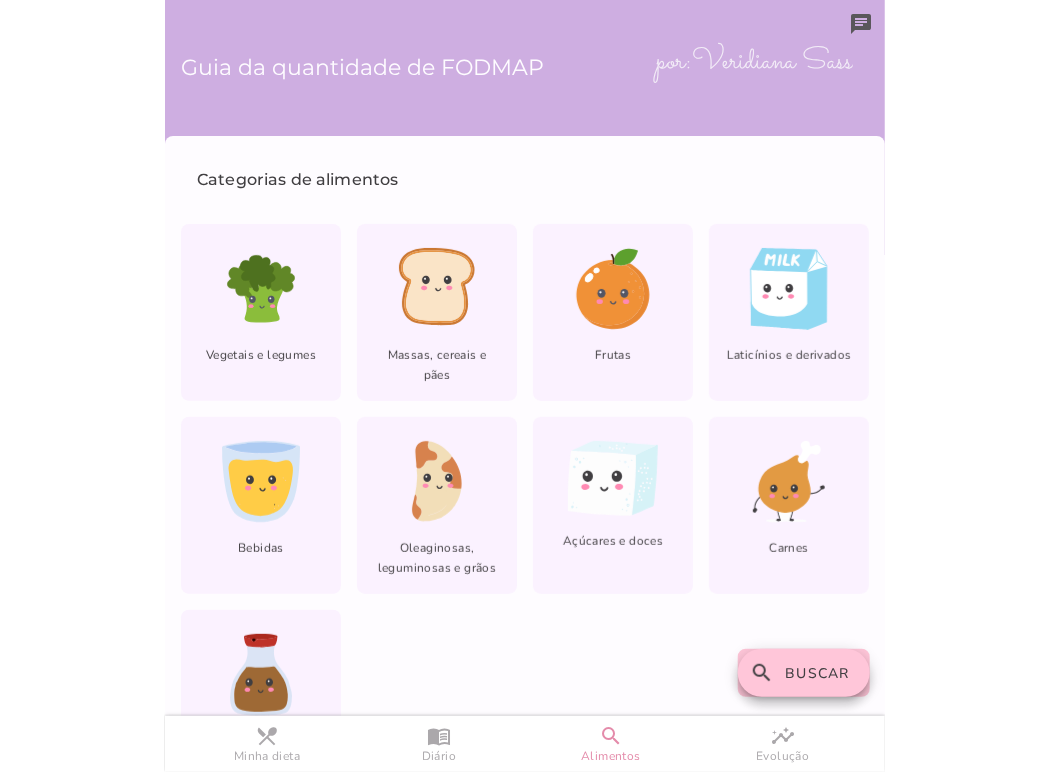 click on "Buscar" at bounding box center [818, 673] 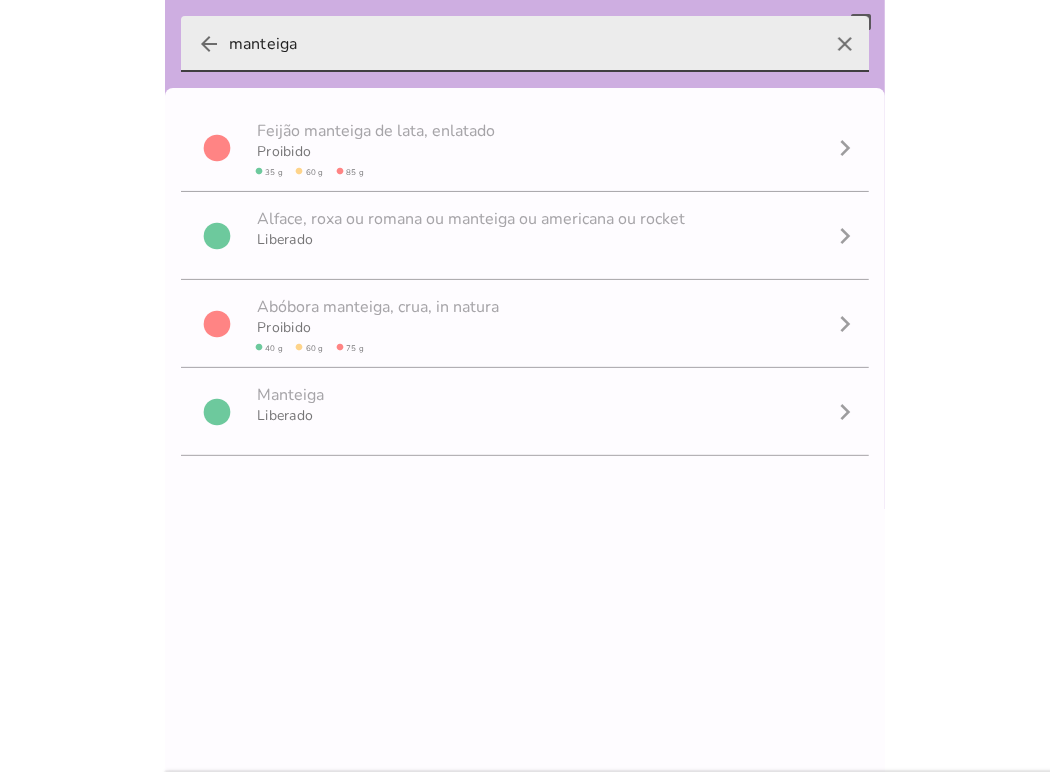 drag, startPoint x: 332, startPoint y: 58, endPoint x: 327, endPoint y: 42, distance: 16.763054 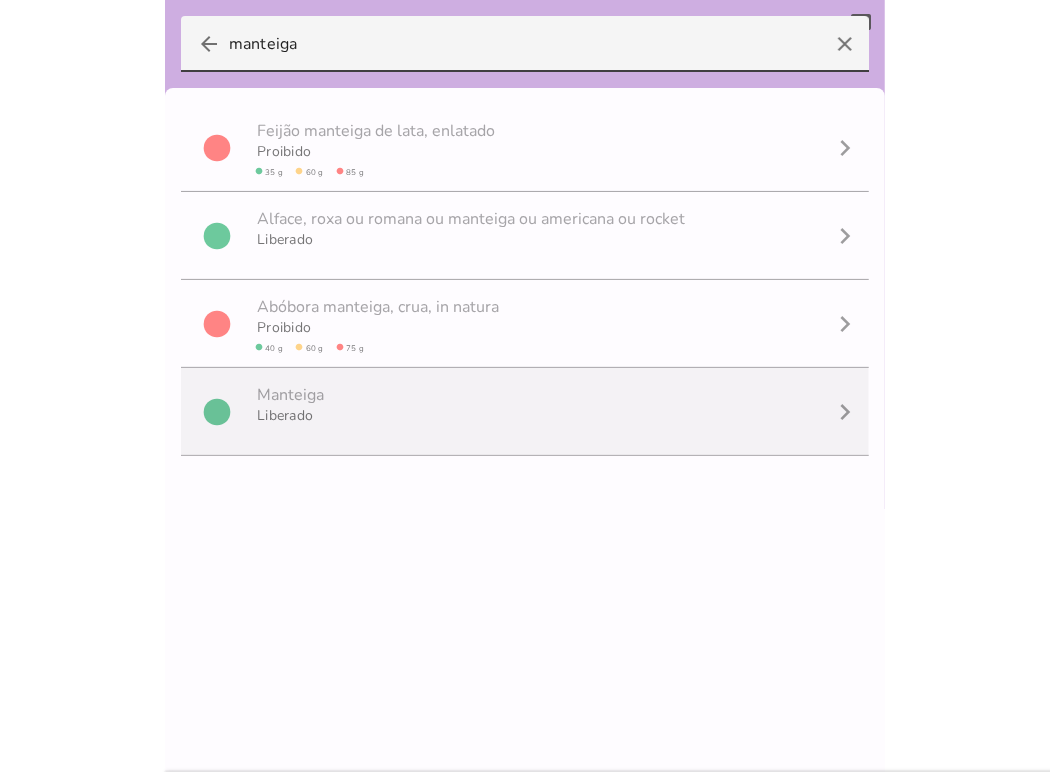 click on "circle
M a n t e i g a
Liberado
navigate_next" at bounding box center [525, 412] 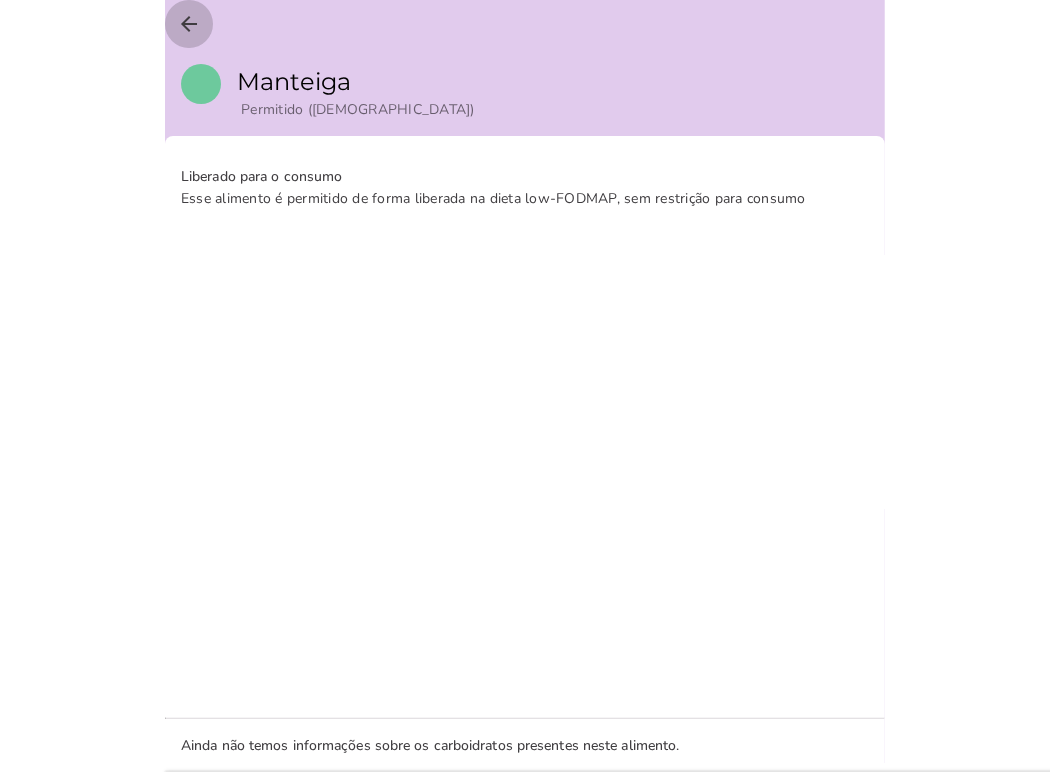 click on "arrow_back" 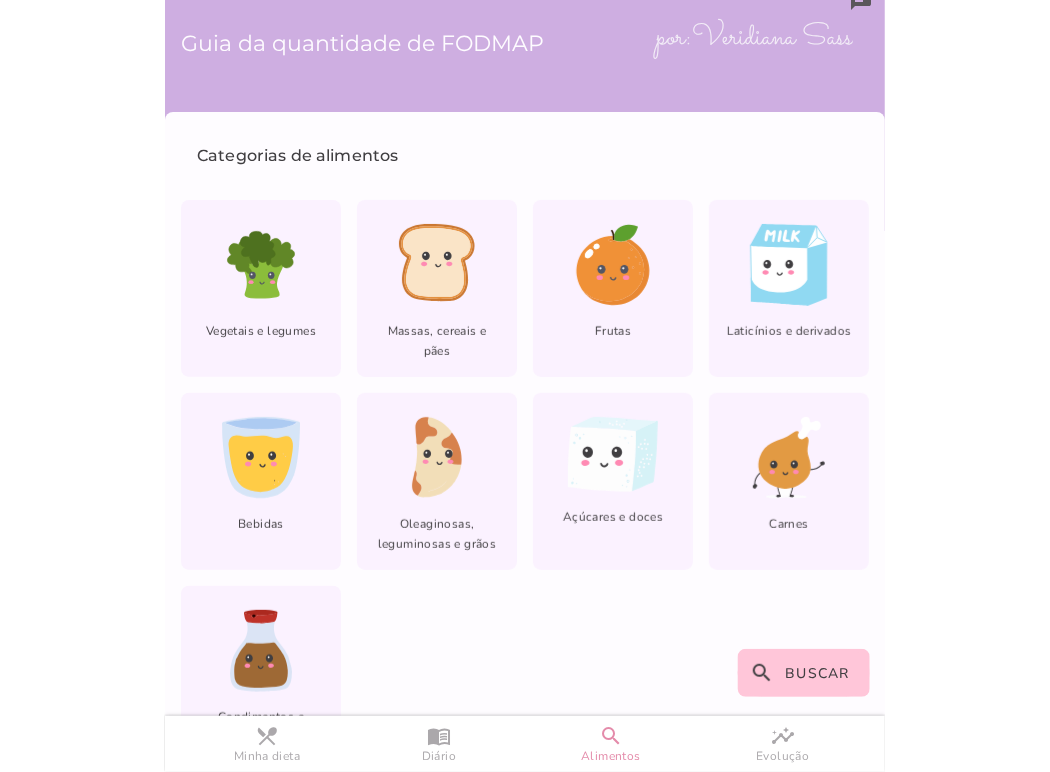 scroll, scrollTop: 0, scrollLeft: 0, axis: both 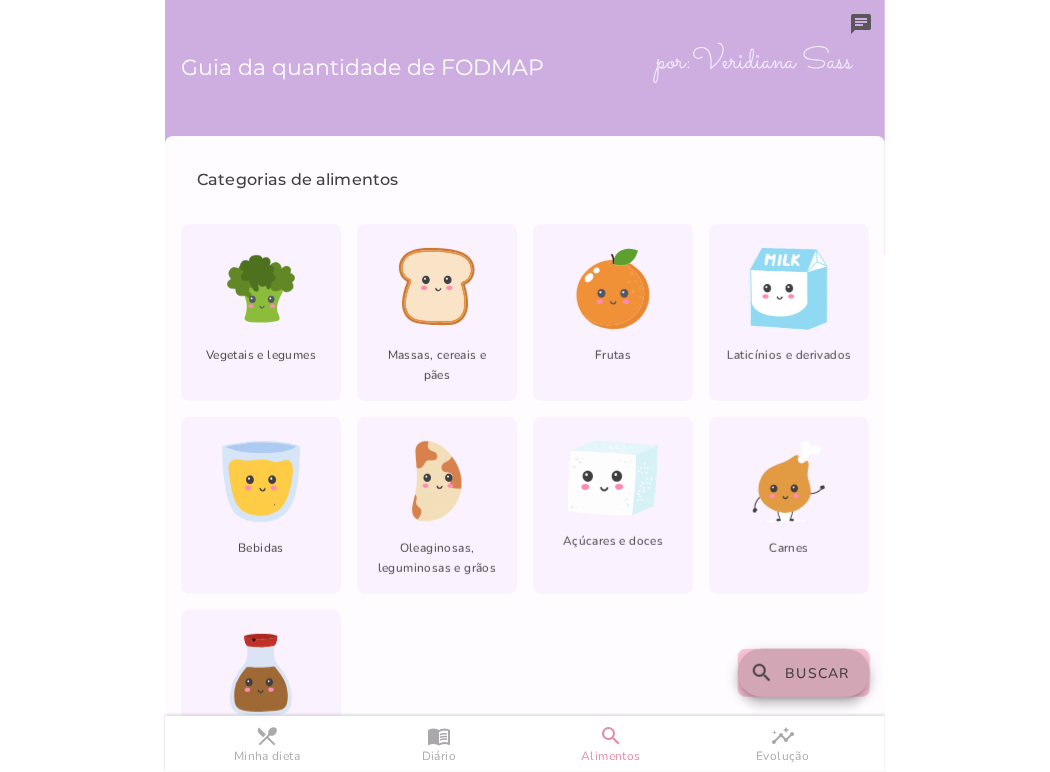 click on "search Buscar" at bounding box center [804, 673] 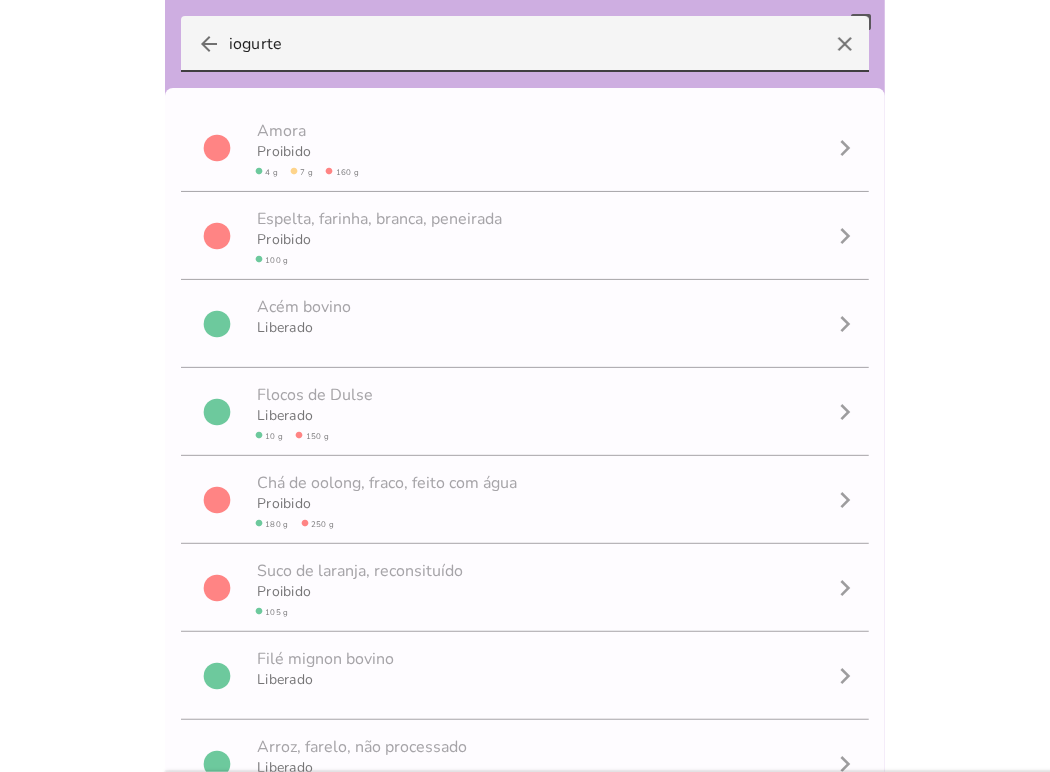 type on "iogurte" 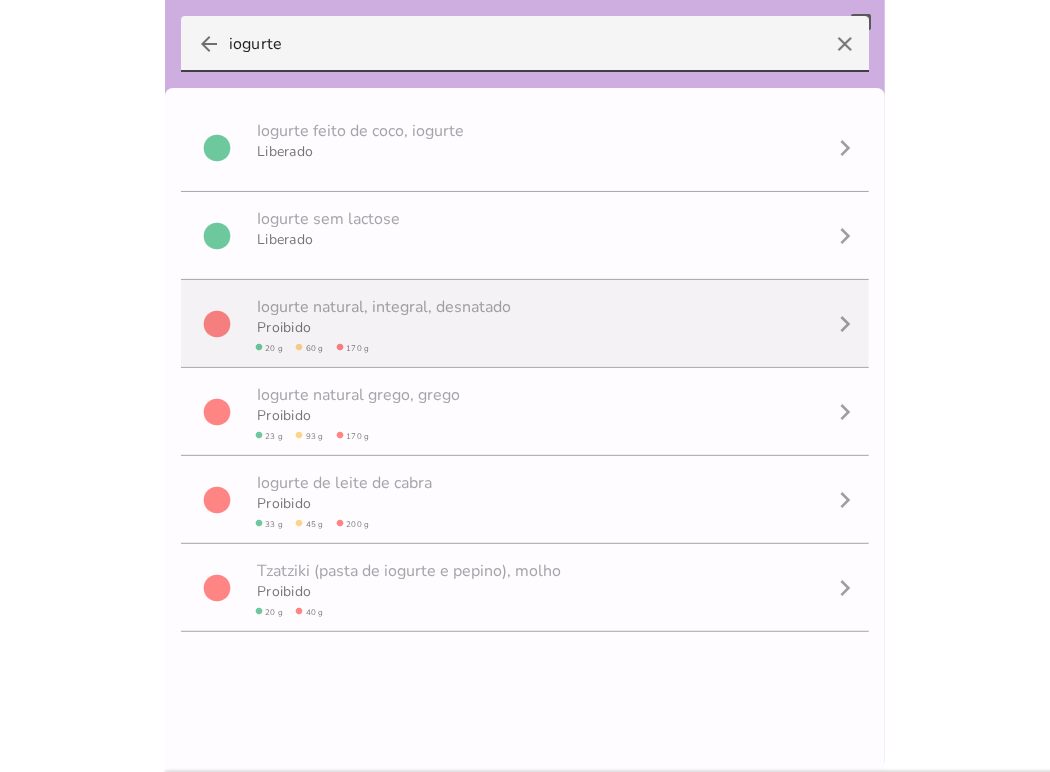 scroll, scrollTop: 0, scrollLeft: 0, axis: both 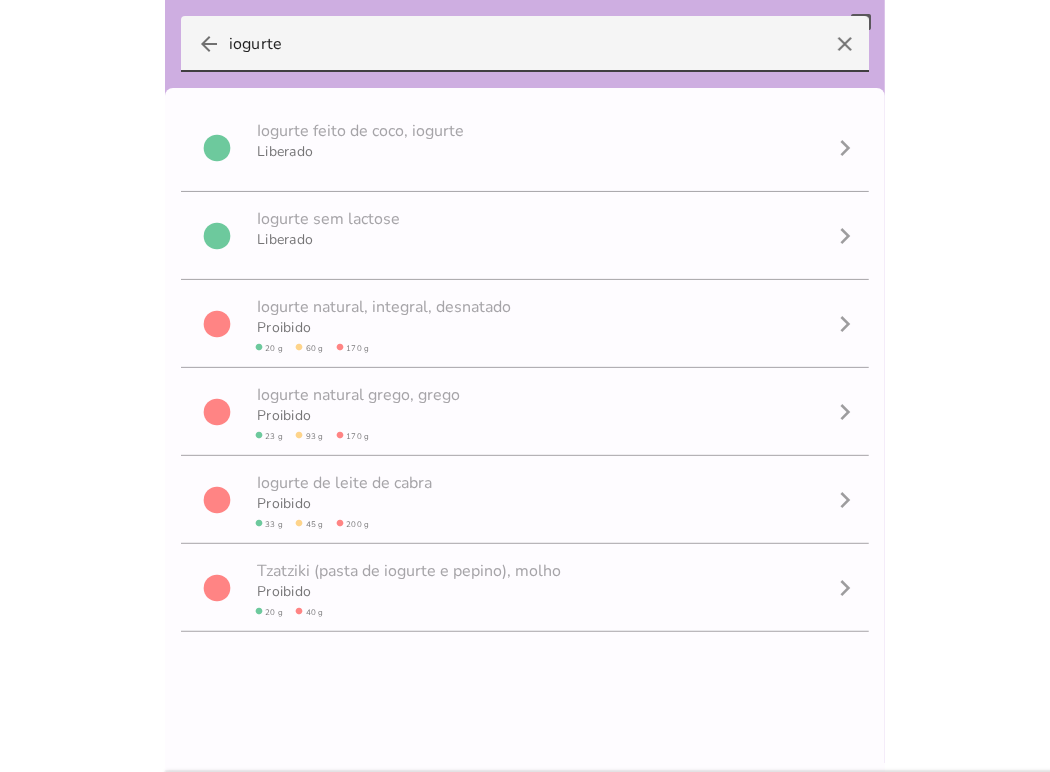 drag, startPoint x: 312, startPoint y: 44, endPoint x: 140, endPoint y: 30, distance: 172.56883 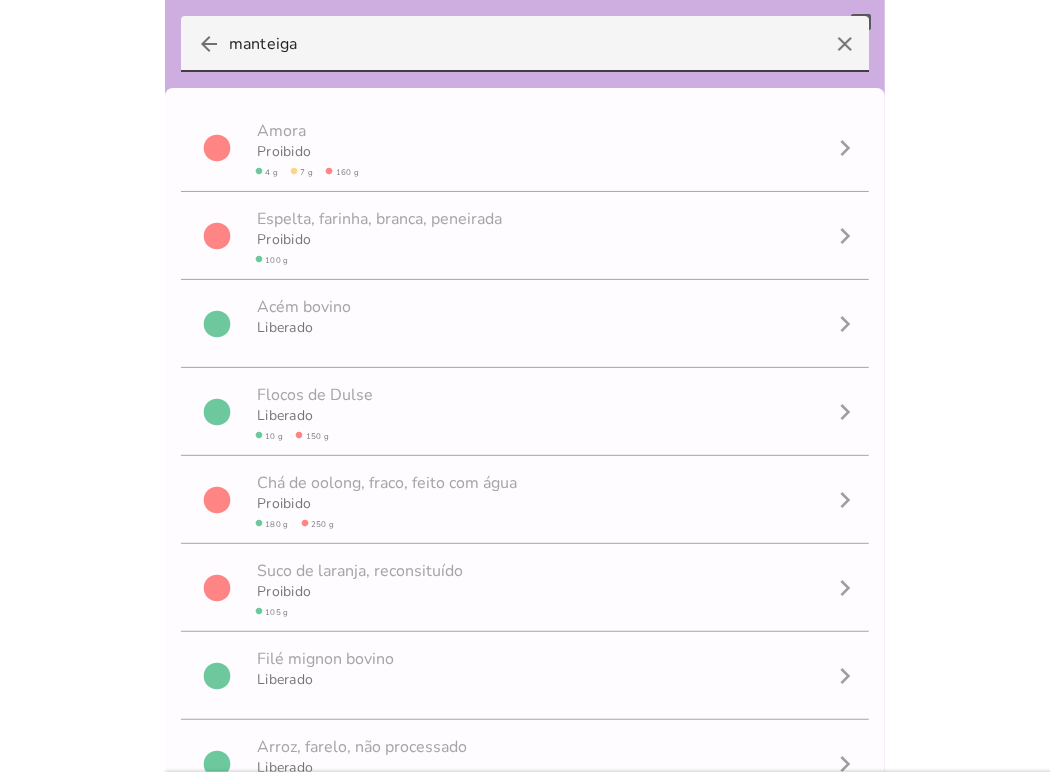 type on "manteiga" 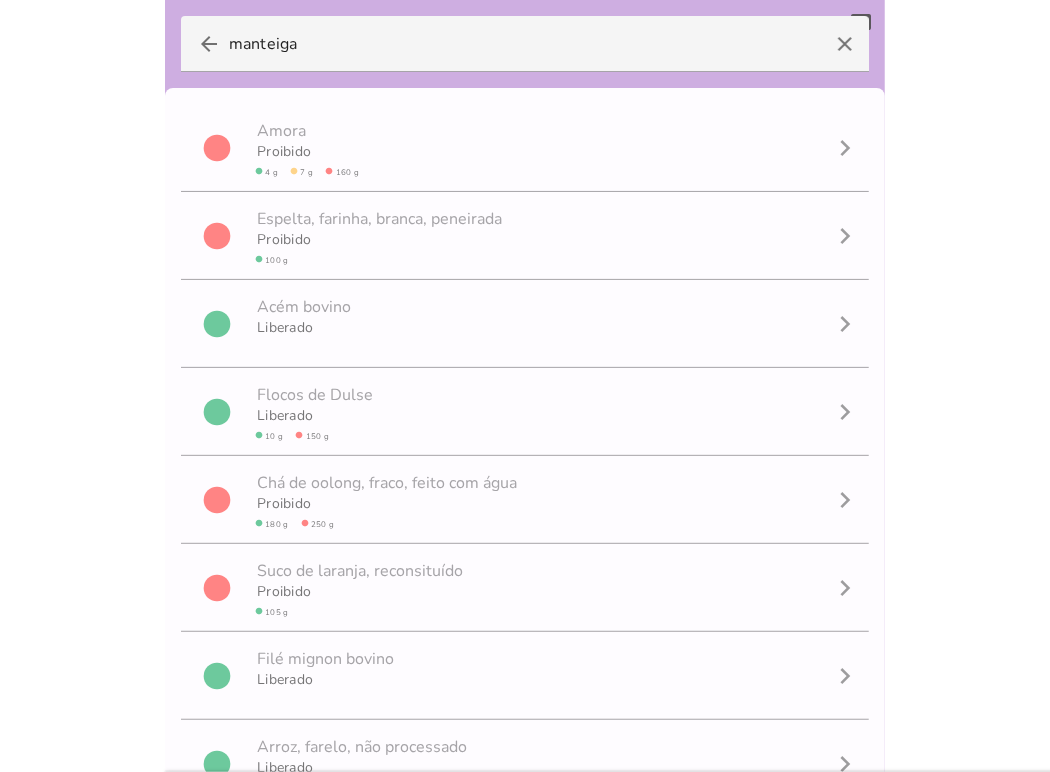 click at bounding box center [525, 386] 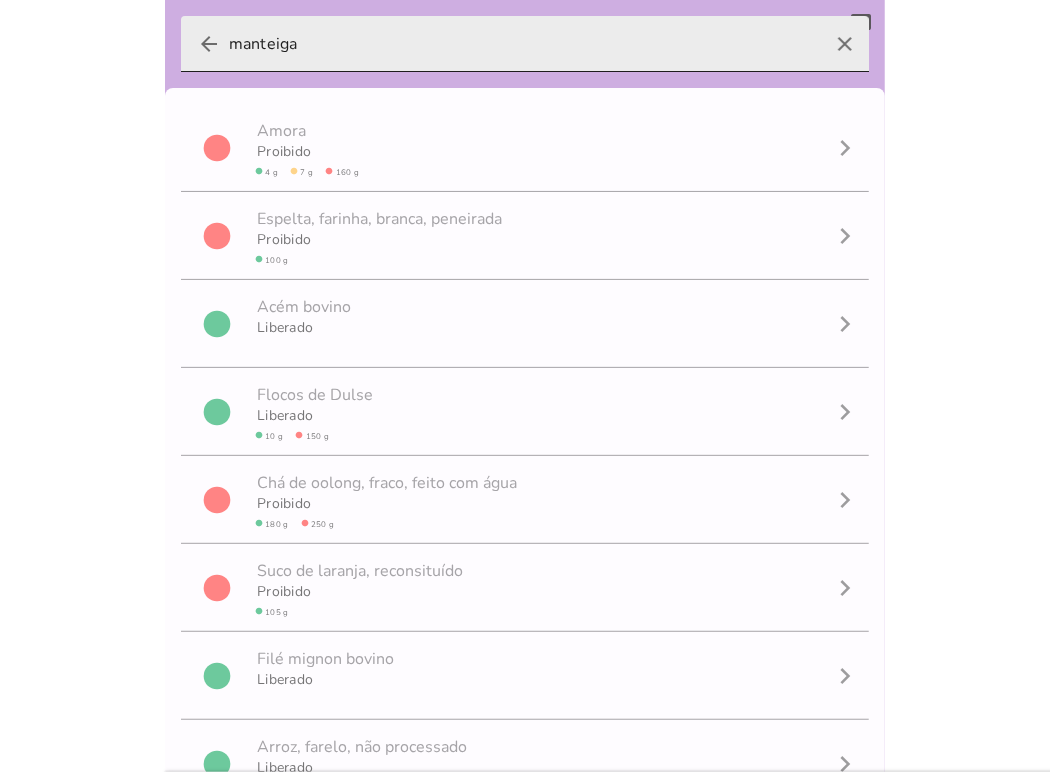 click on "manteiga" at bounding box center (525, 44) 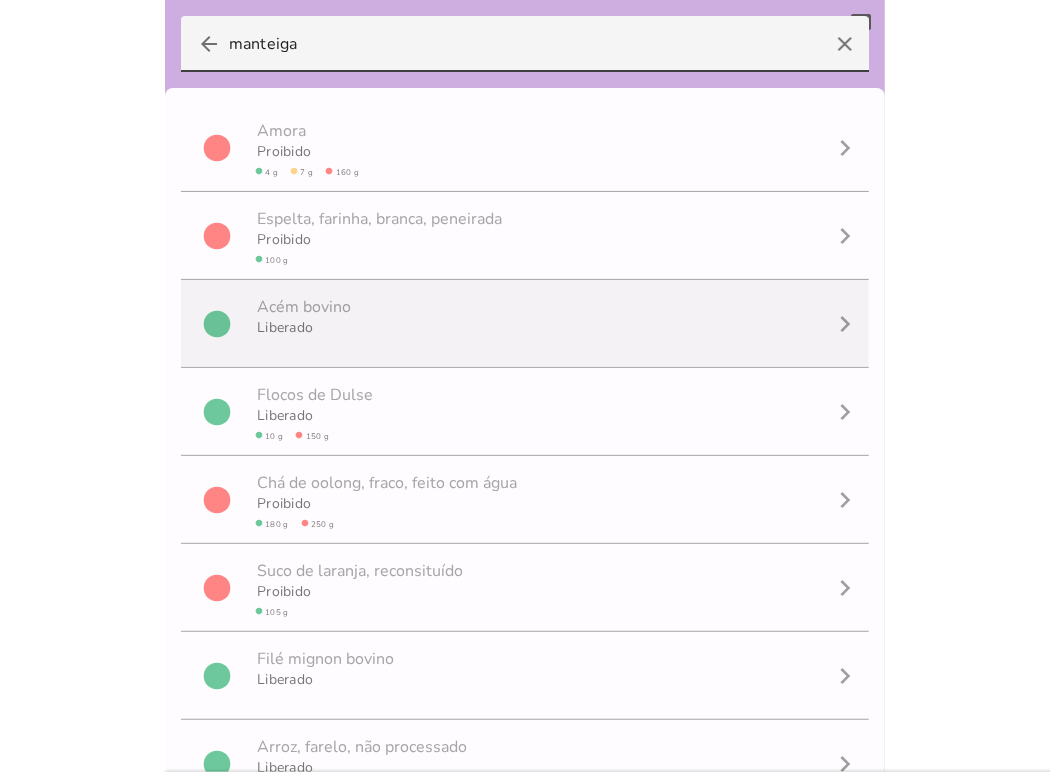 scroll, scrollTop: 0, scrollLeft: 0, axis: both 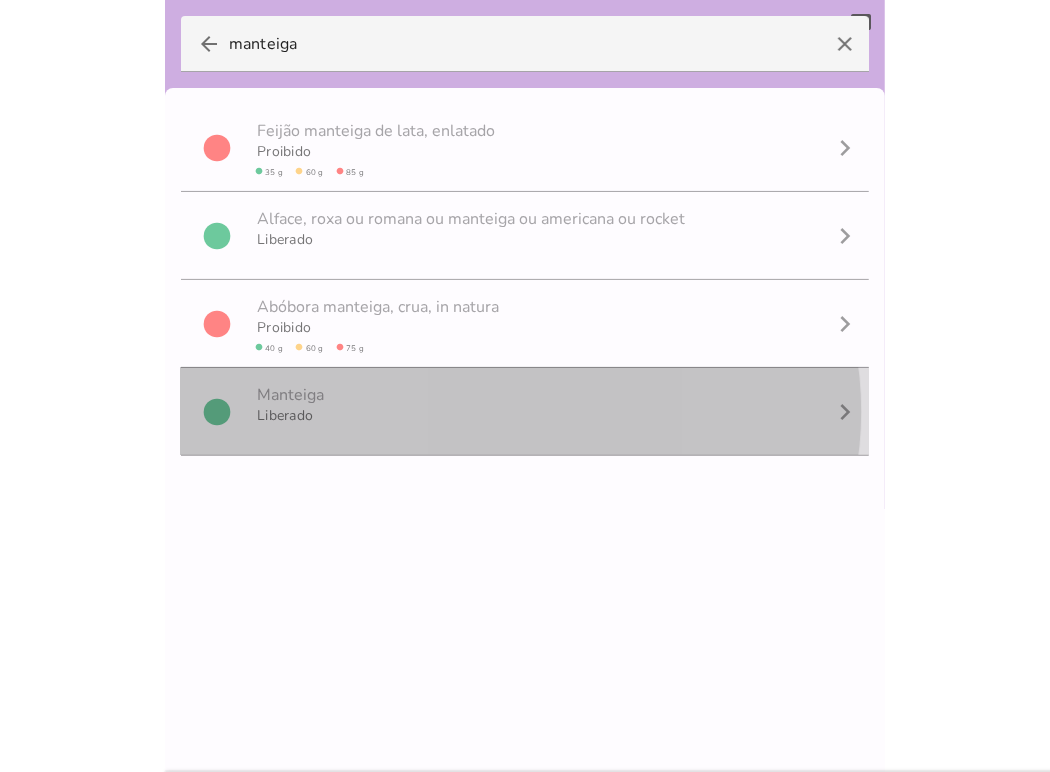 click on "circle
M a n t e i g a
Liberado
navigate_next" at bounding box center [525, 412] 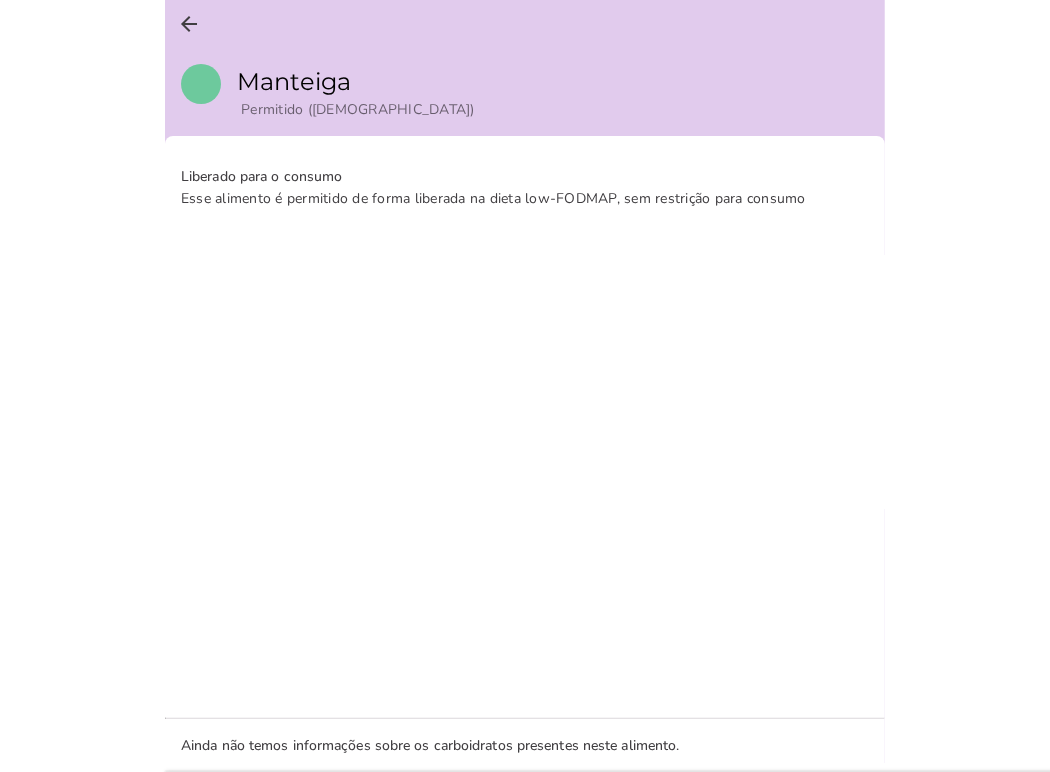 scroll, scrollTop: 0, scrollLeft: 0, axis: both 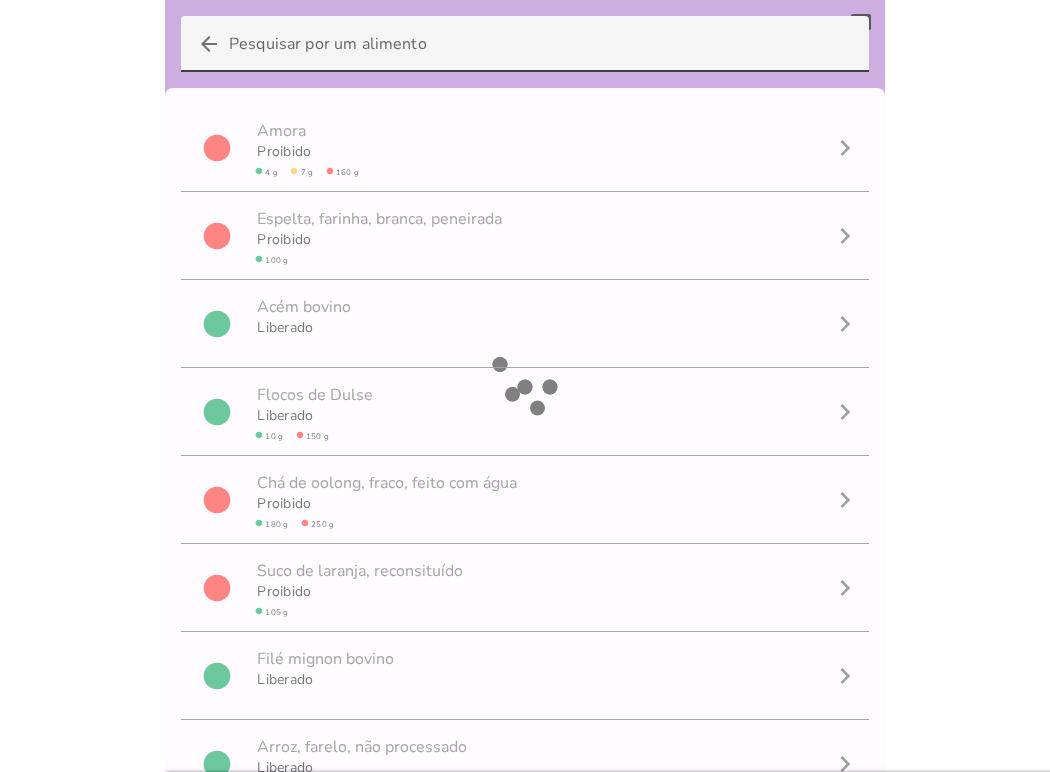 click on "arrow_back" at bounding box center (541, 44) 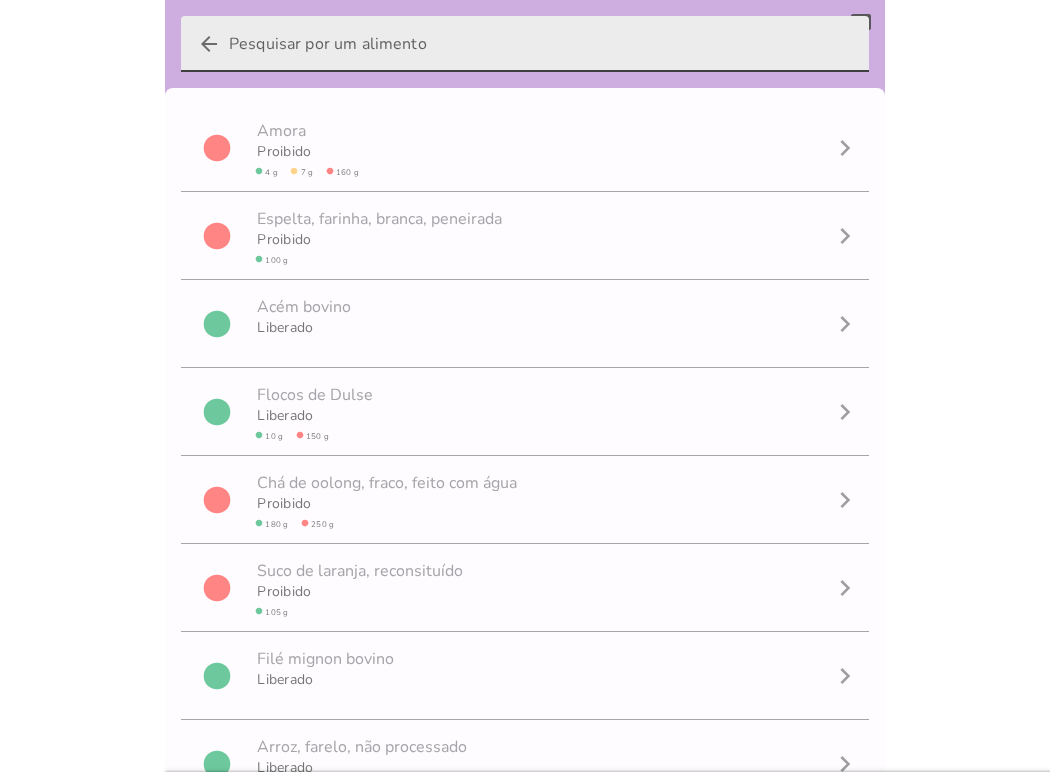 scroll, scrollTop: 0, scrollLeft: 0, axis: both 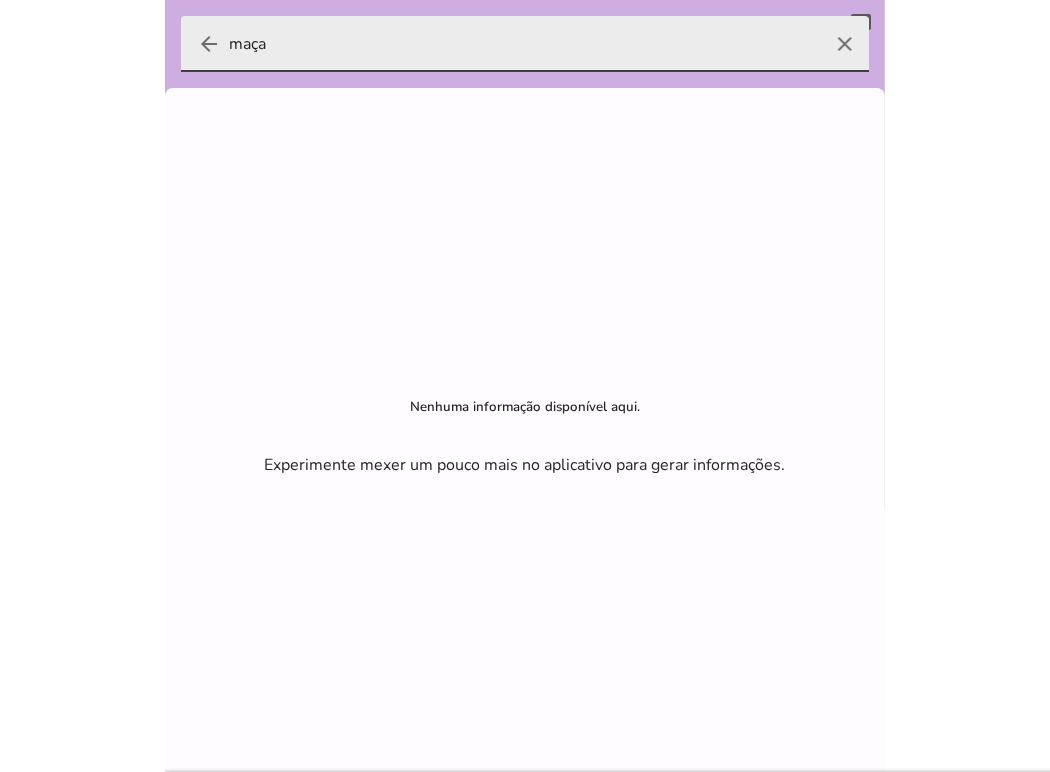 type on "maça" 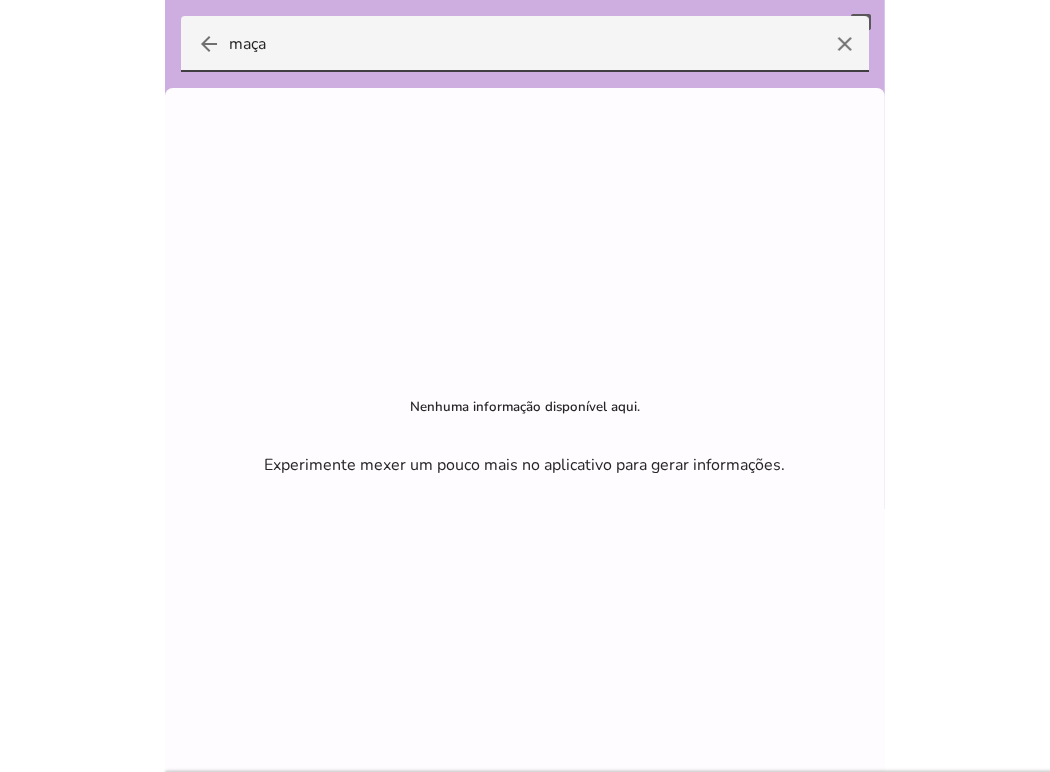 scroll, scrollTop: 0, scrollLeft: 0, axis: both 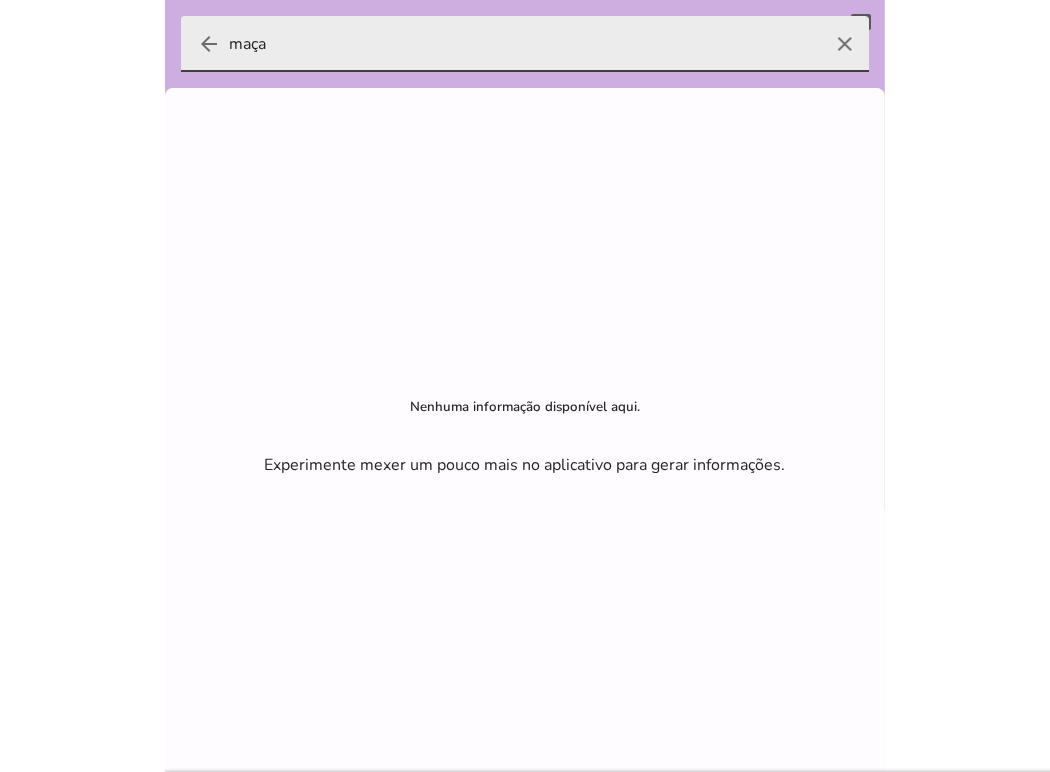 click on "clear" at bounding box center [845, 44] 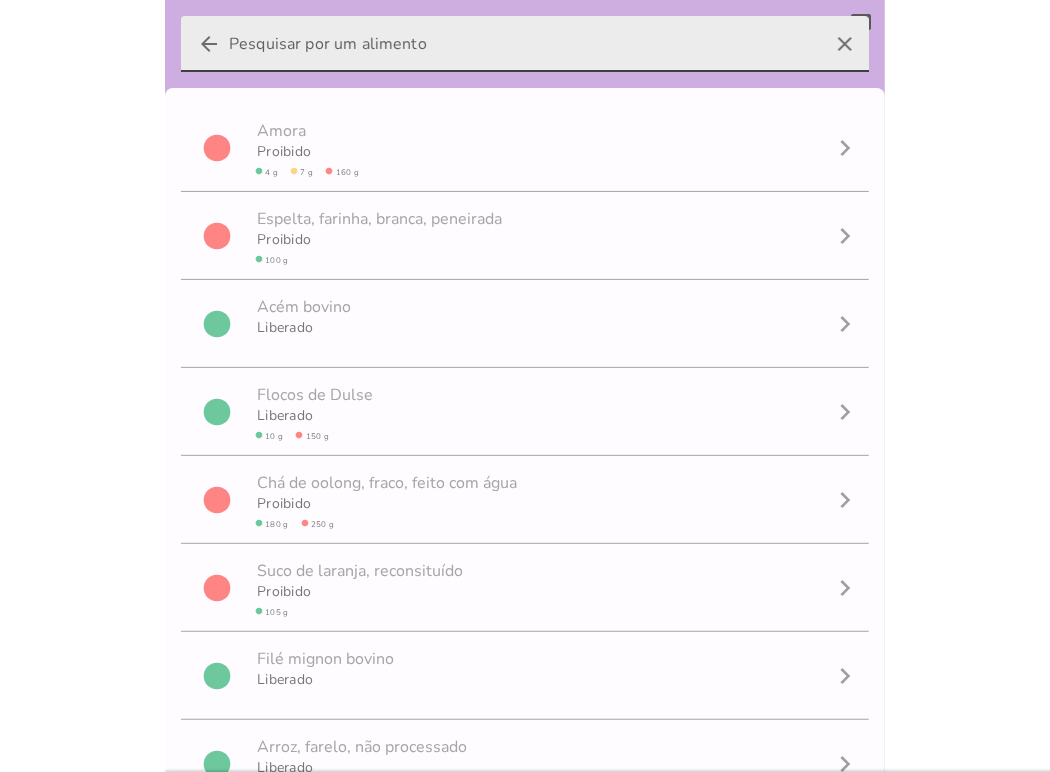 click on "arrow_back
clear" at bounding box center [525, 44] 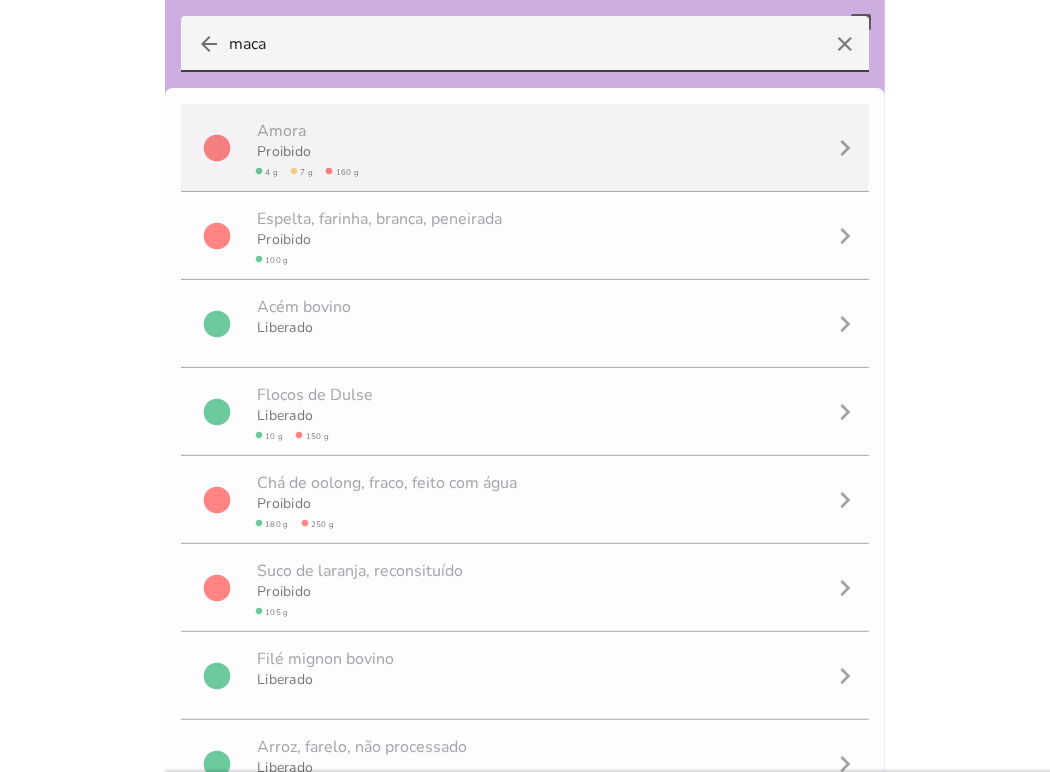 scroll, scrollTop: 0, scrollLeft: 0, axis: both 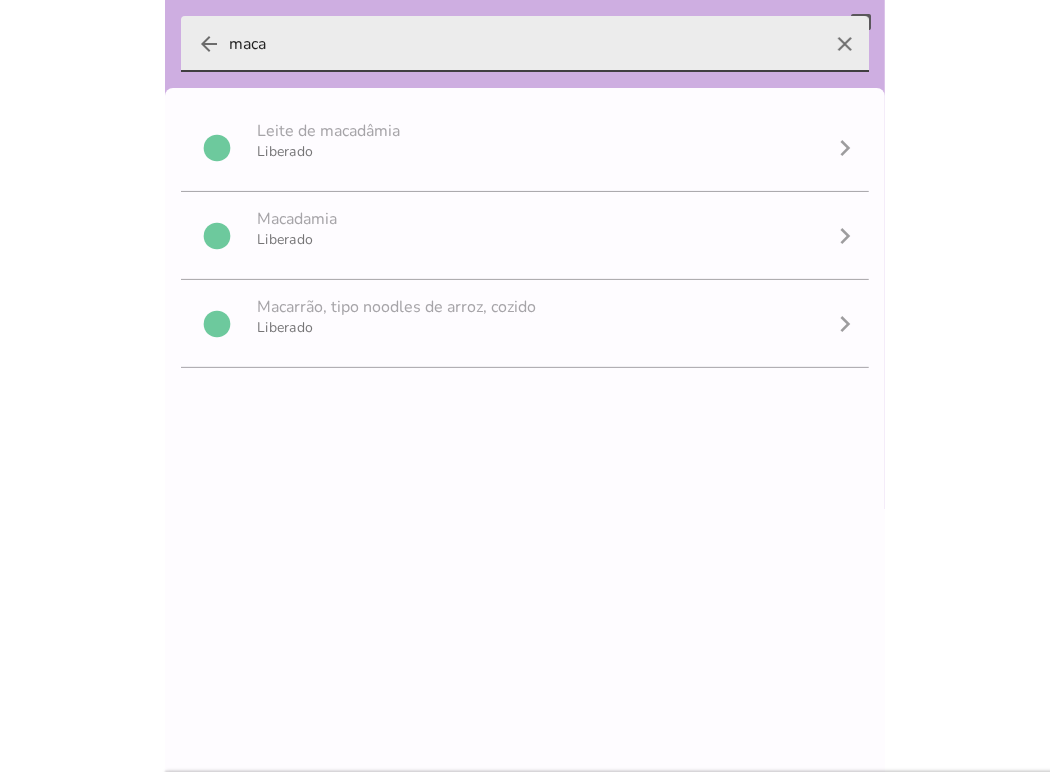 drag, startPoint x: 255, startPoint y: 43, endPoint x: 279, endPoint y: 43, distance: 24 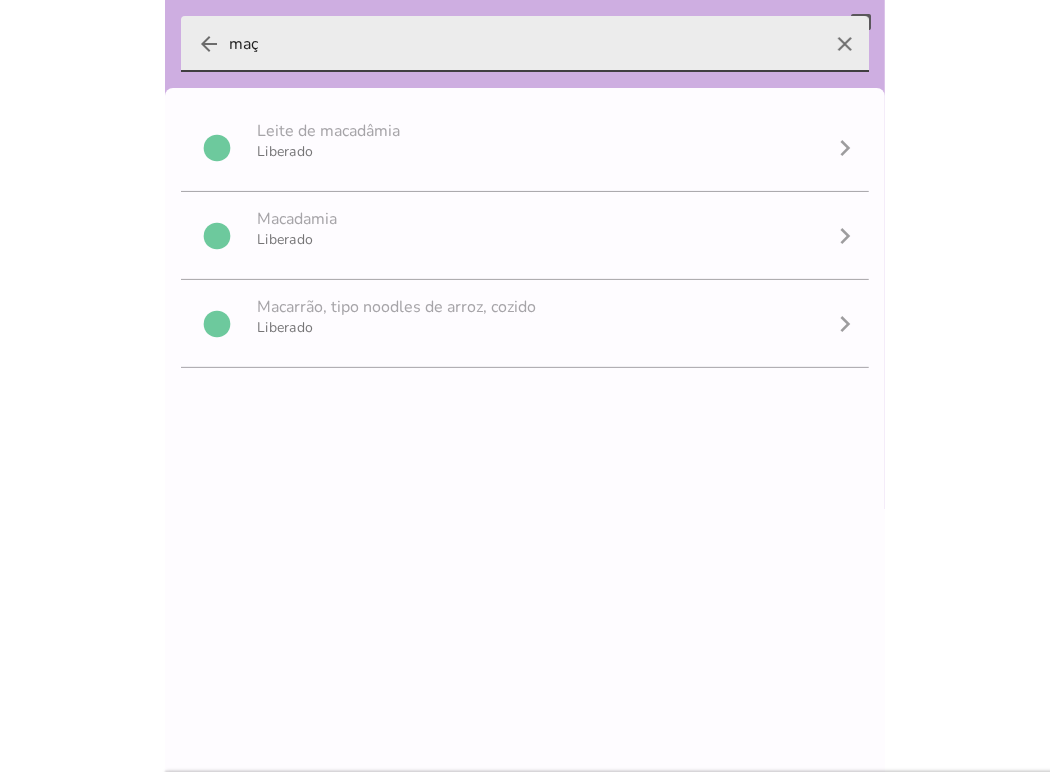 scroll, scrollTop: 6, scrollLeft: 0, axis: vertical 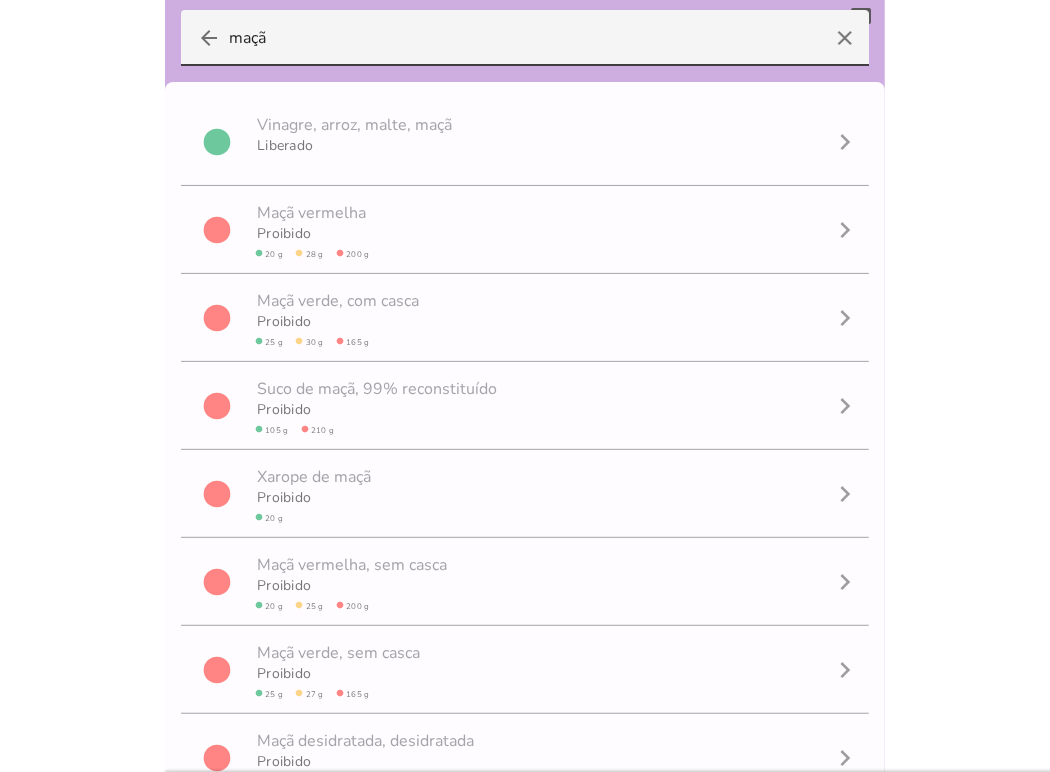 type on "maçã" 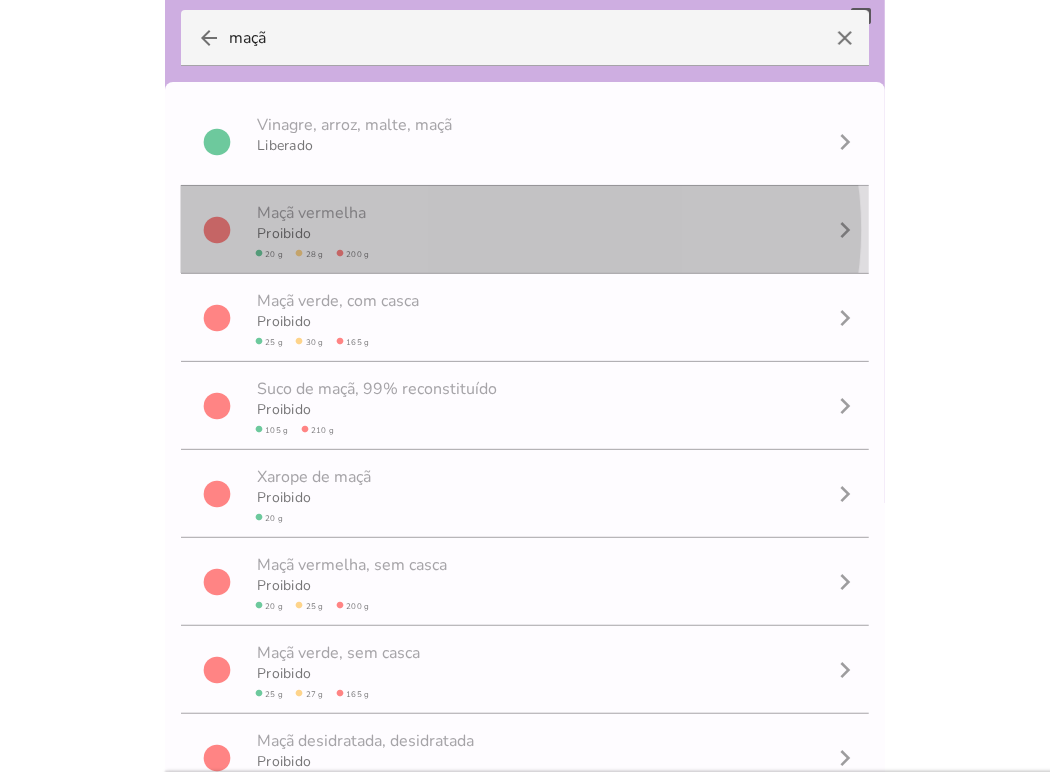 click on "M a ç ã   v e r m e l h a" at bounding box center (311, 212) 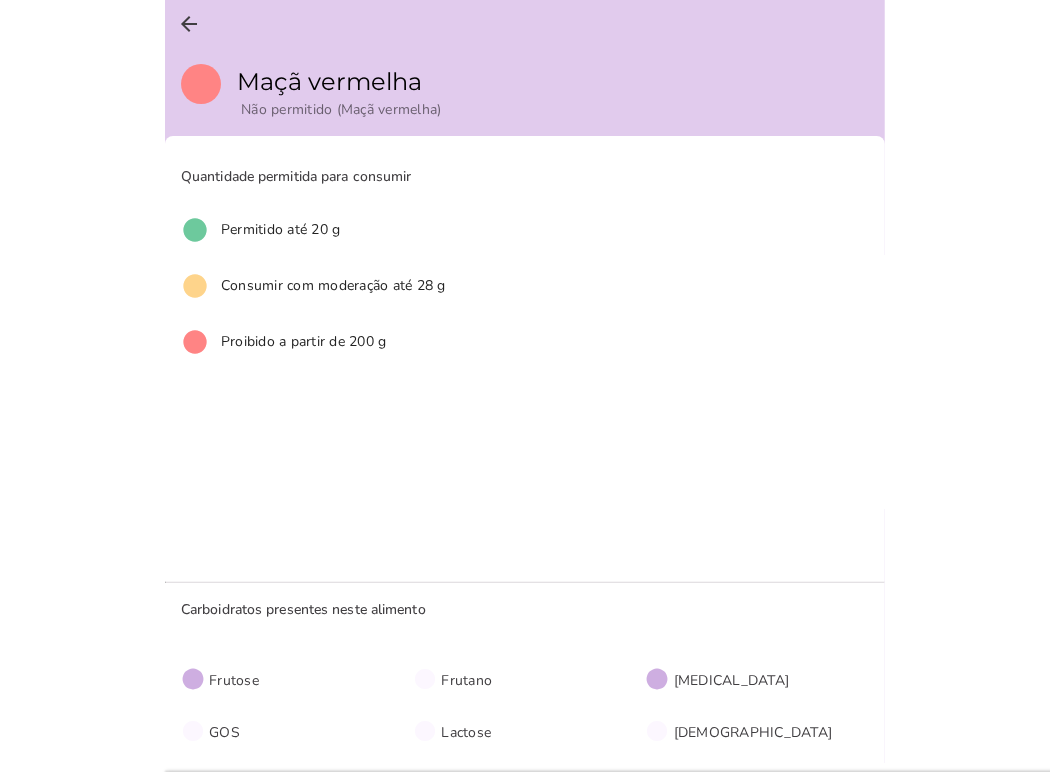 scroll, scrollTop: 0, scrollLeft: 0, axis: both 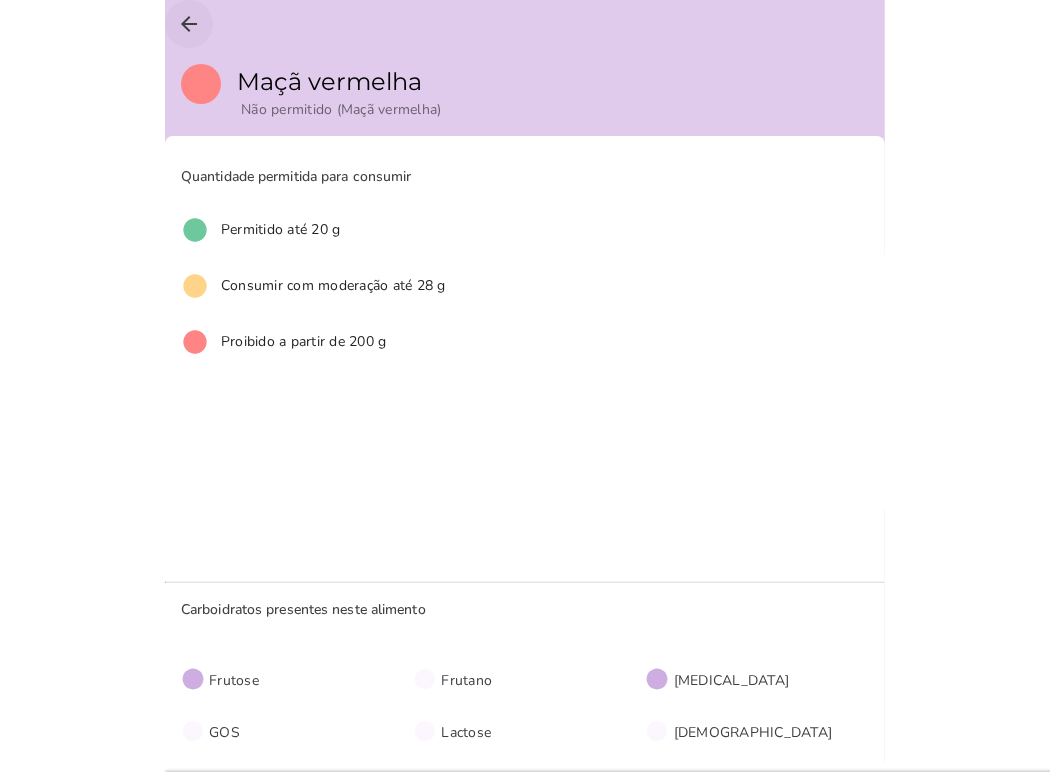 click on "arrow_back" 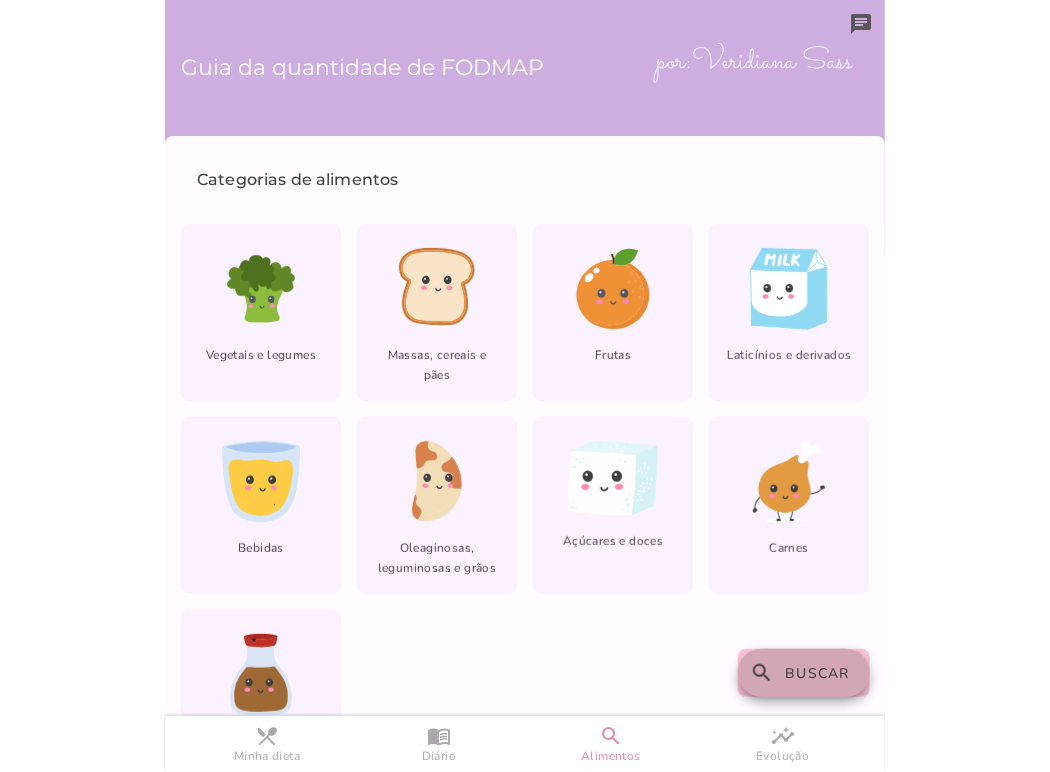click on "Buscar" at bounding box center [818, 673] 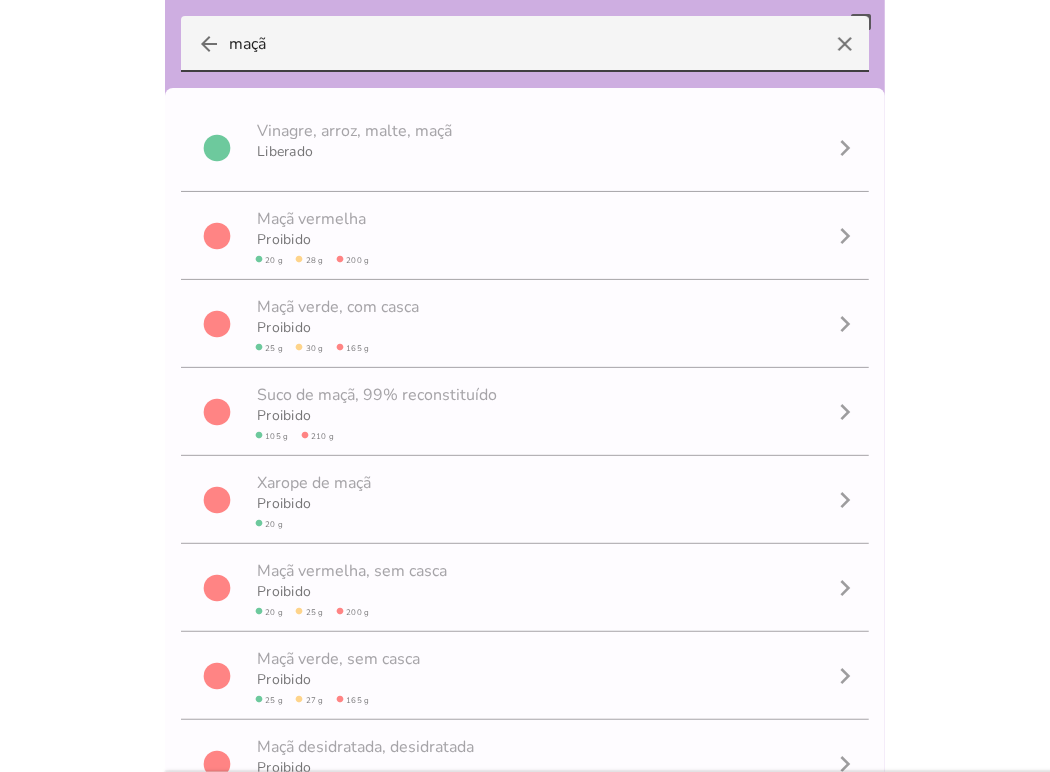 scroll, scrollTop: 0, scrollLeft: 0, axis: both 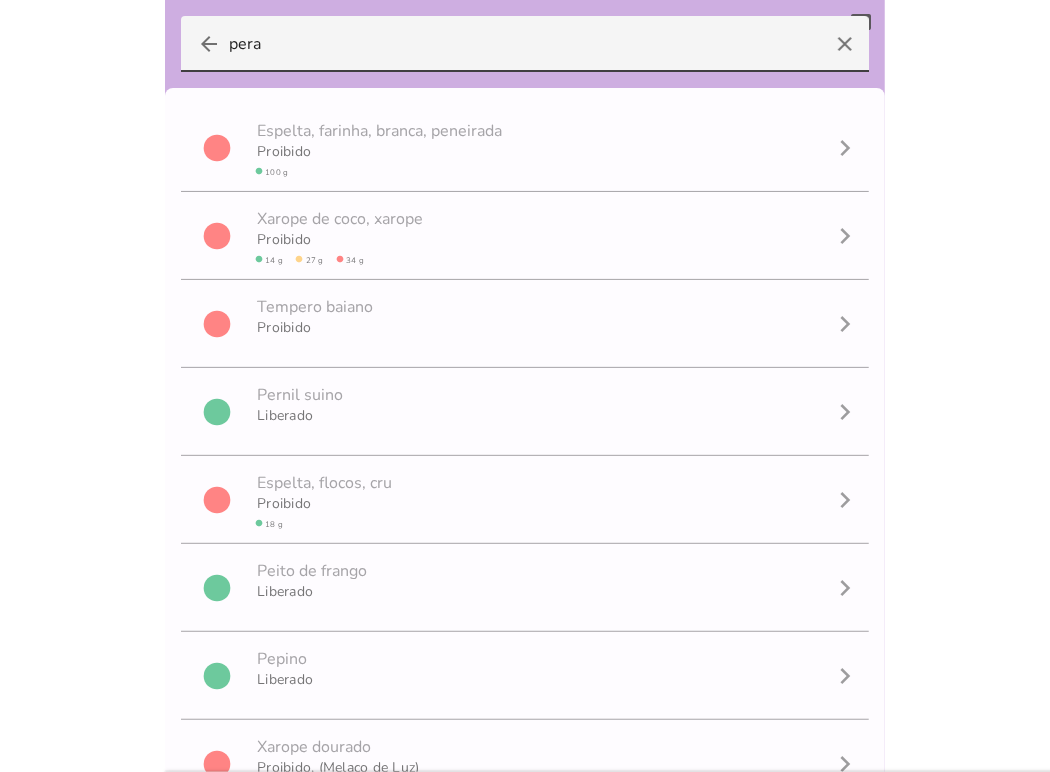 type on "pera" 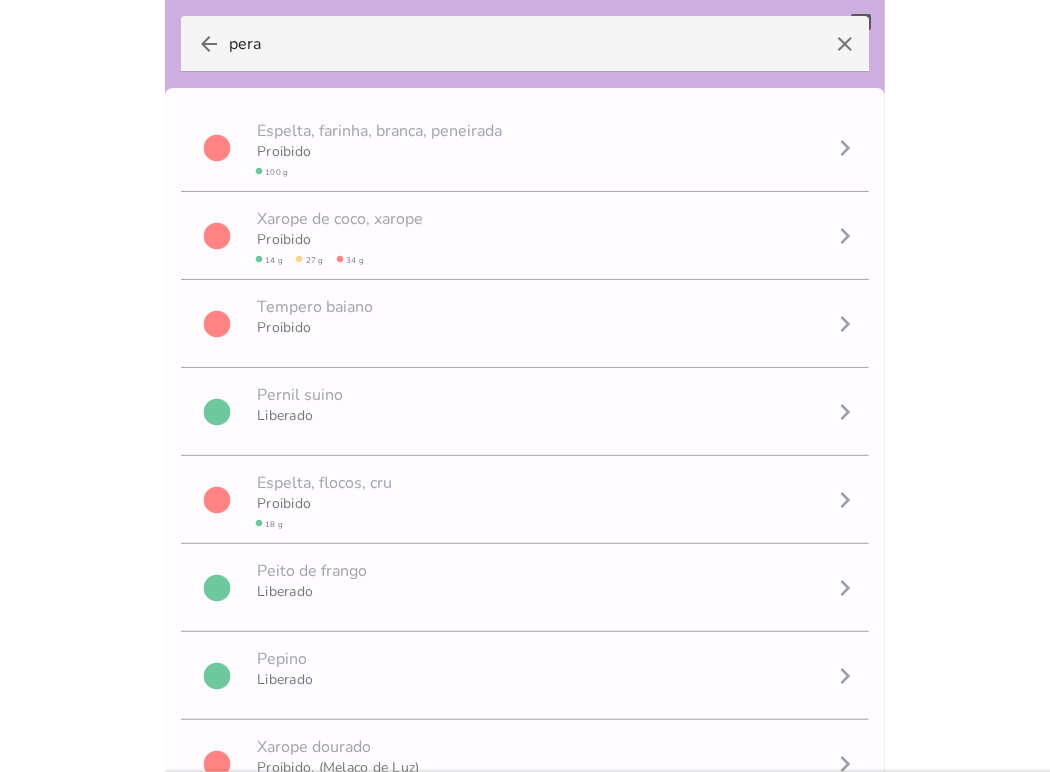 click at bounding box center (525, 386) 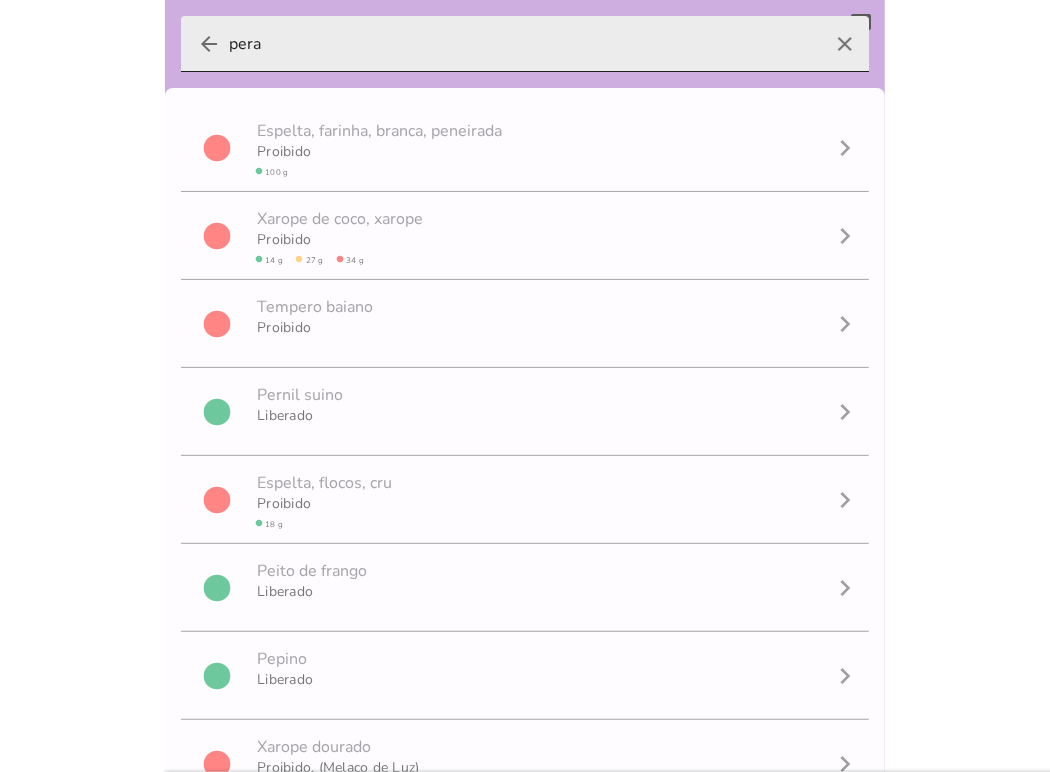 click on "pera" at bounding box center [525, 44] 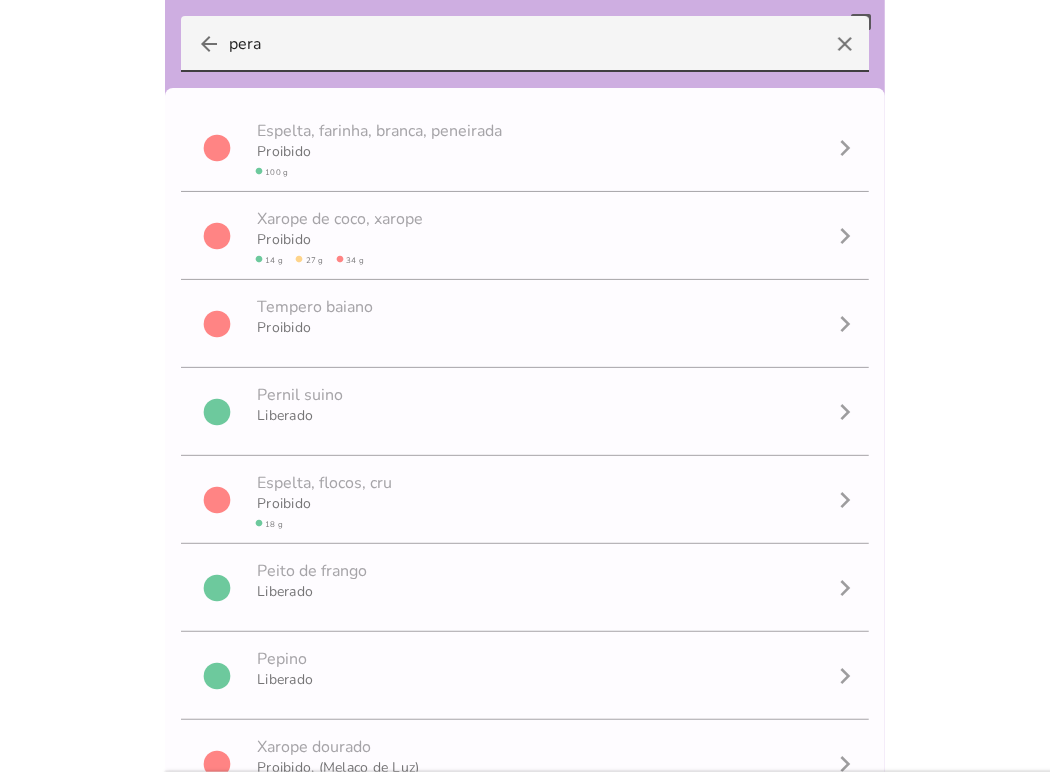 drag, startPoint x: 123, startPoint y: 394, endPoint x: 280, endPoint y: 407, distance: 157.5373 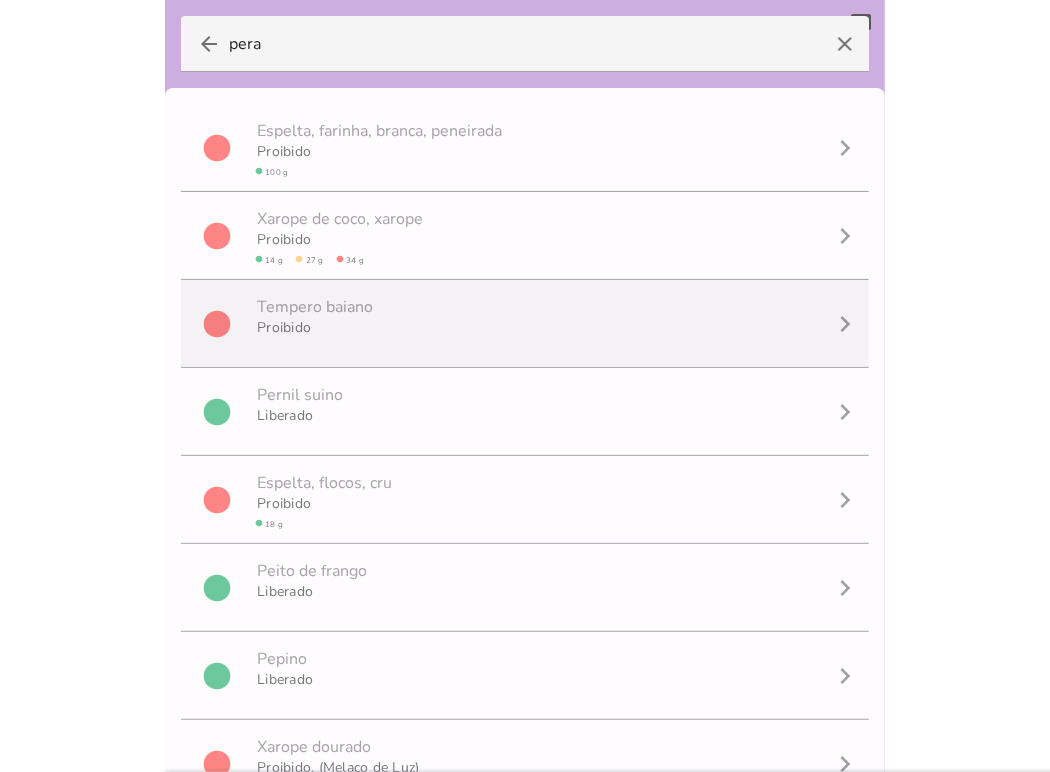 click on "circle
T e m p e r o   b a i a n o
Proibido
navigate_next" at bounding box center [525, 324] 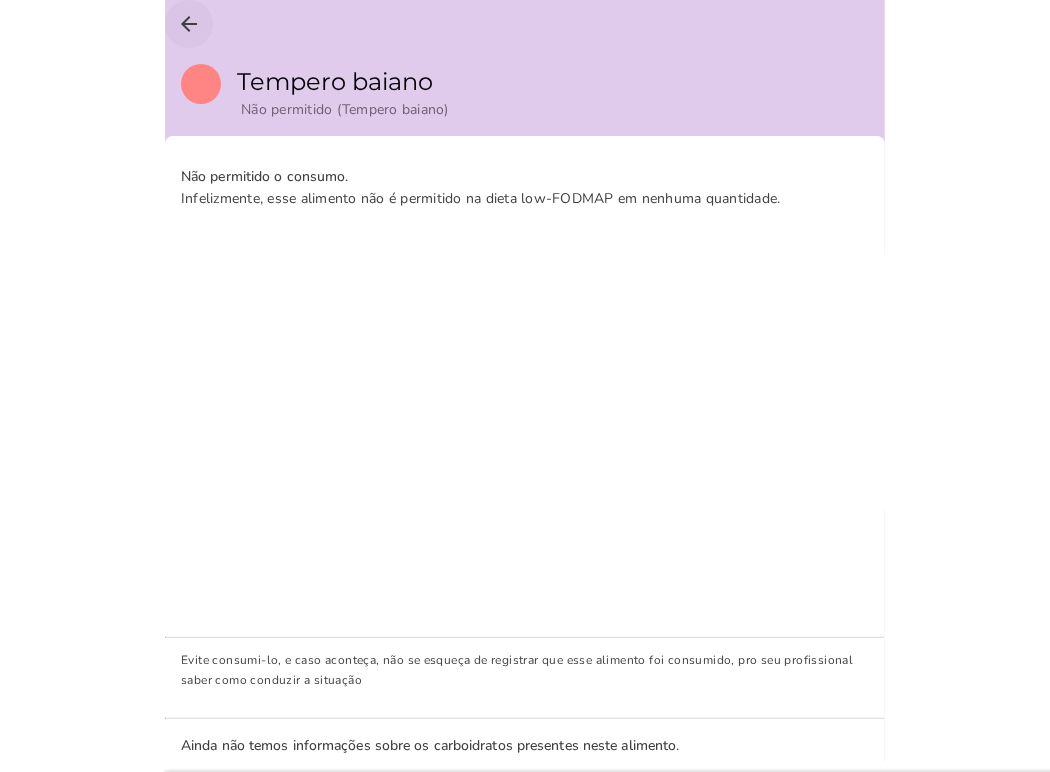click on "arrow_back" 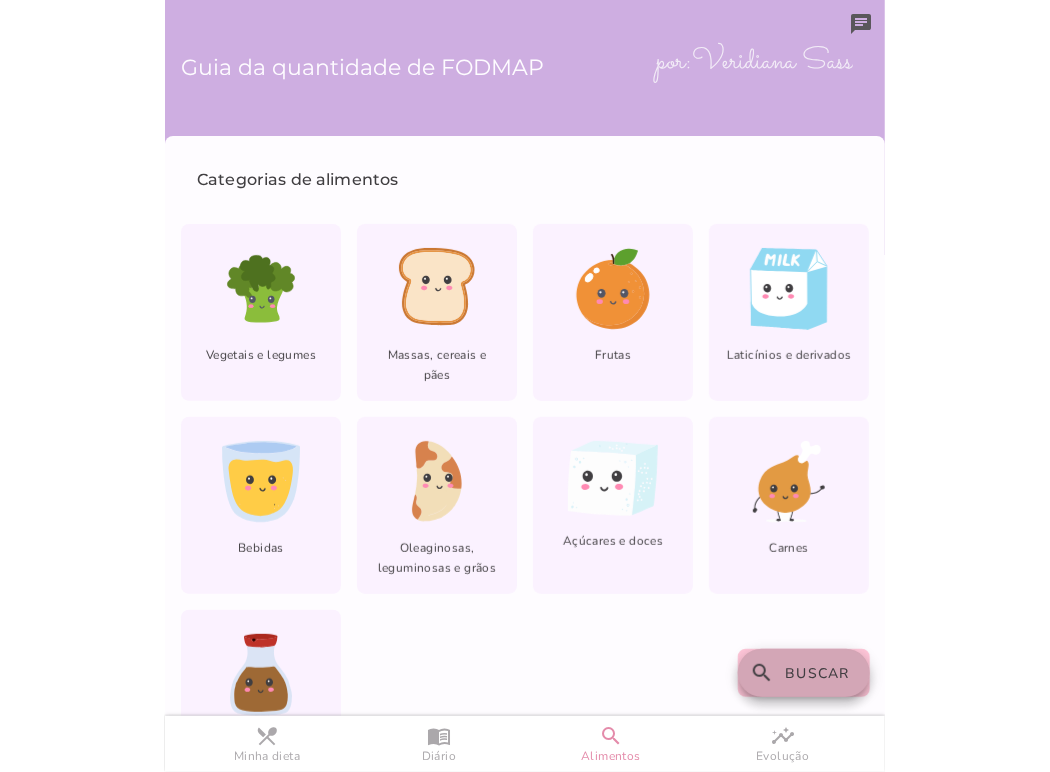 click on "search Buscar" at bounding box center [804, 673] 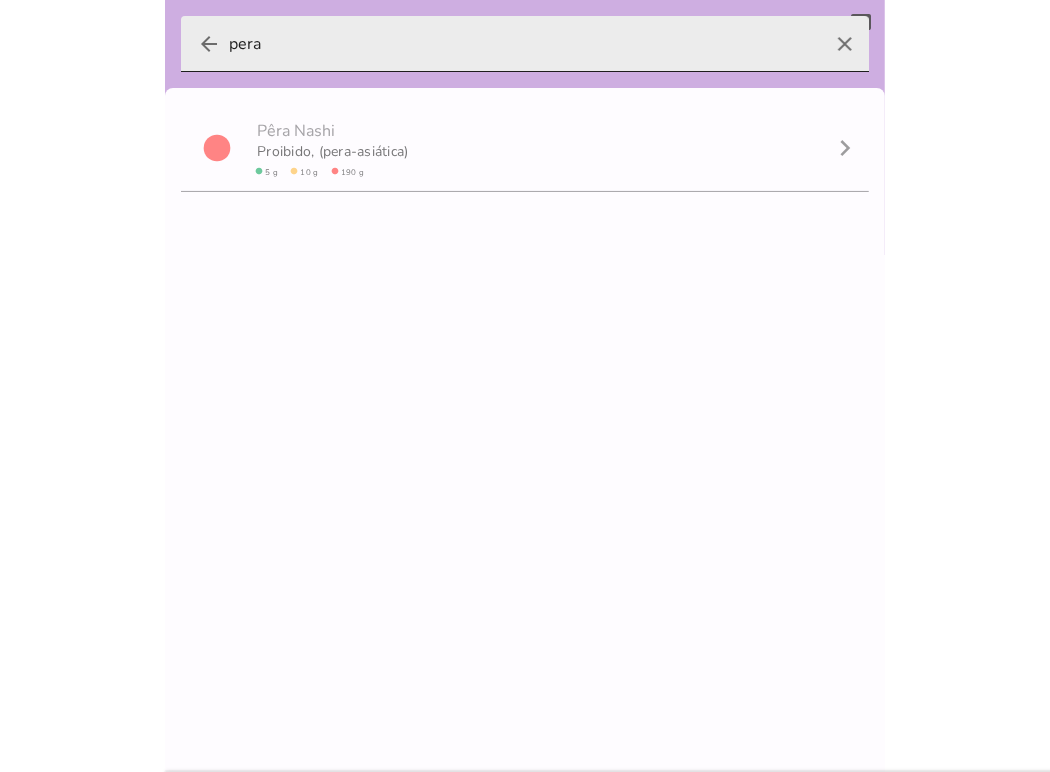 click on "pera" at bounding box center [525, 44] 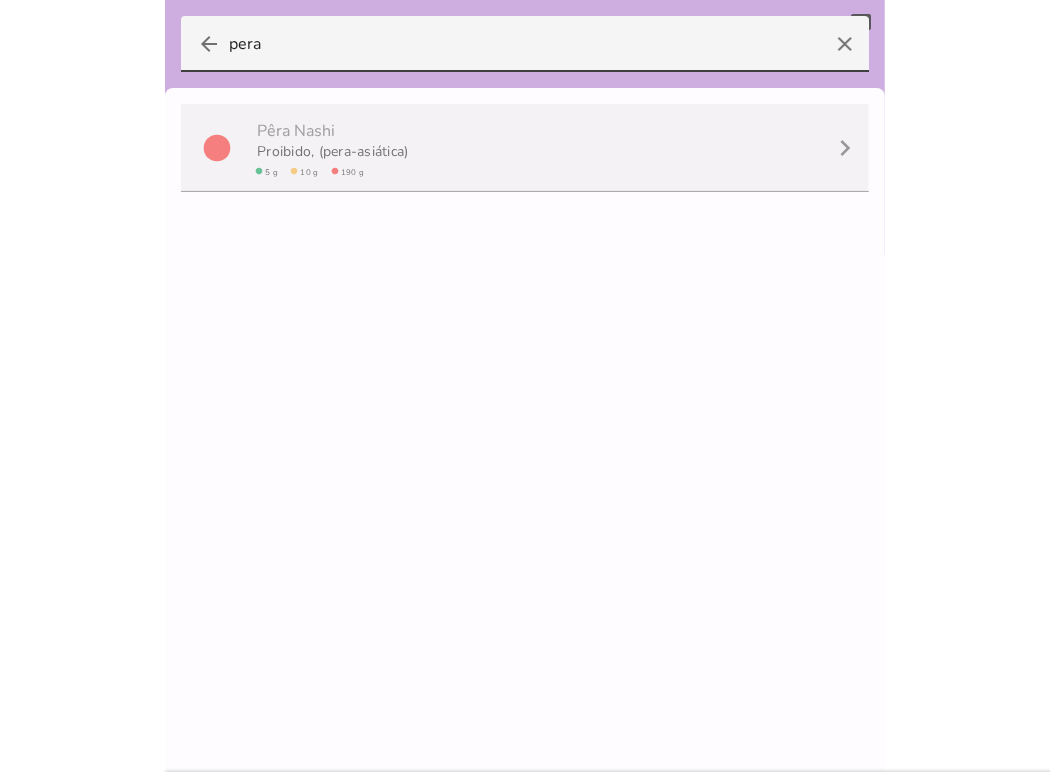 click on "Proibido, (pera-asiática)" at bounding box center [332, 151] 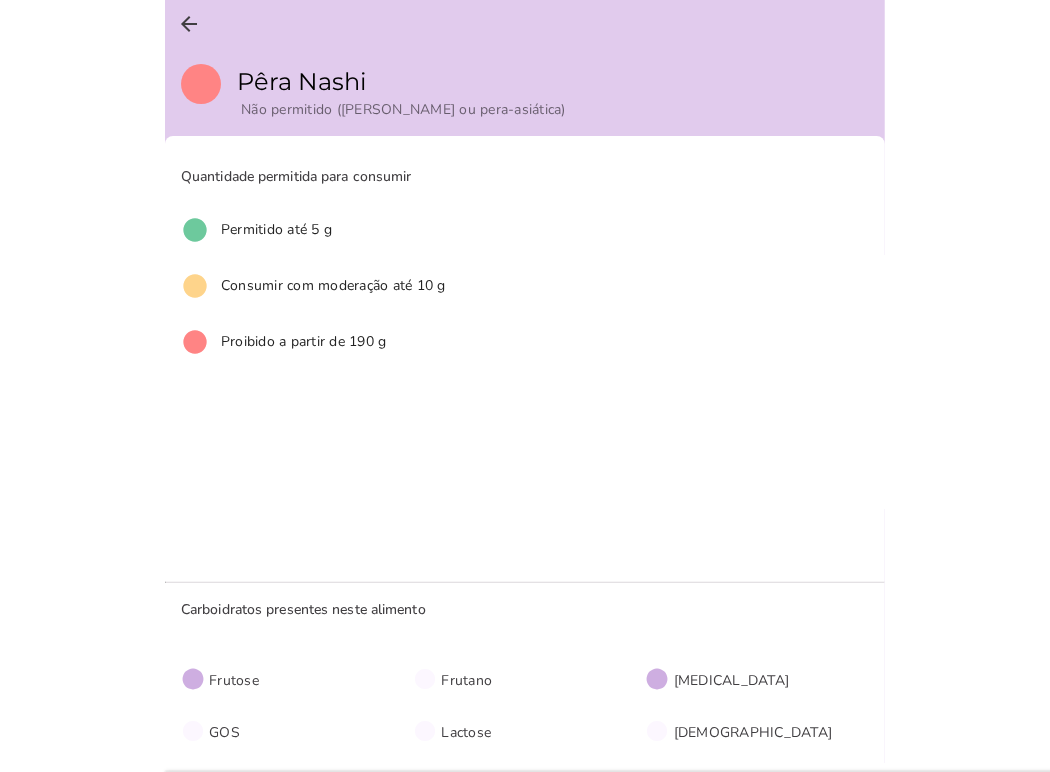 scroll, scrollTop: 0, scrollLeft: 0, axis: both 